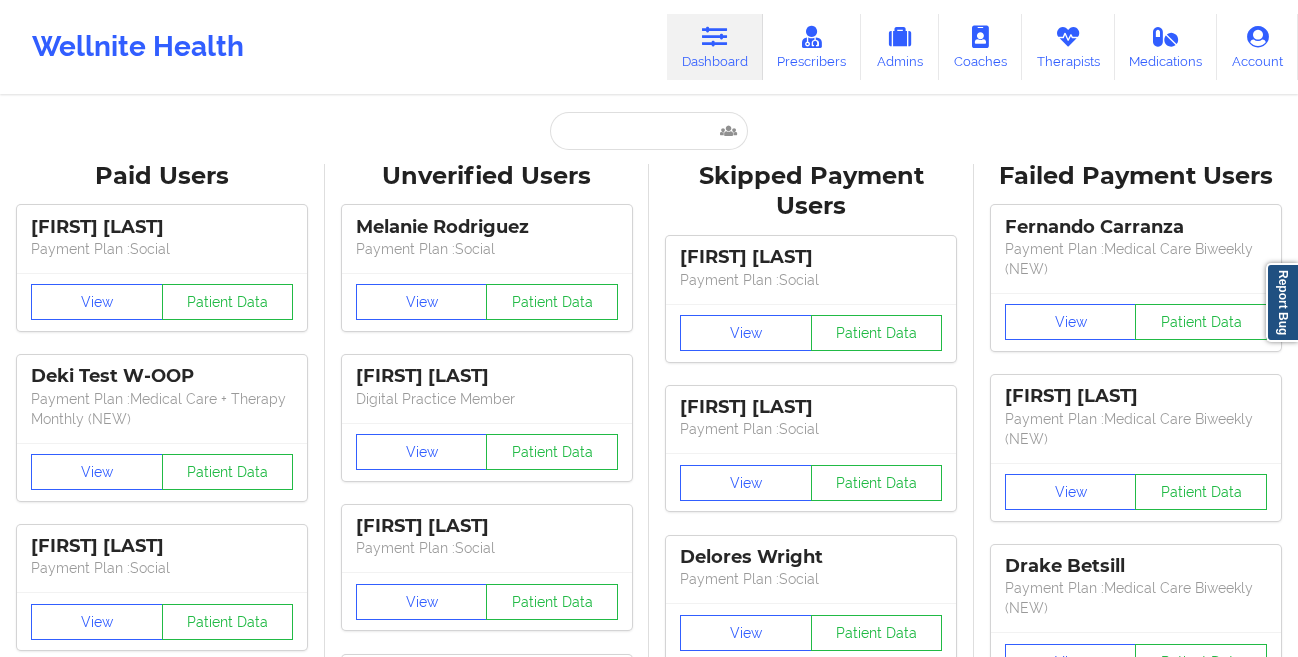 scroll, scrollTop: 0, scrollLeft: 0, axis: both 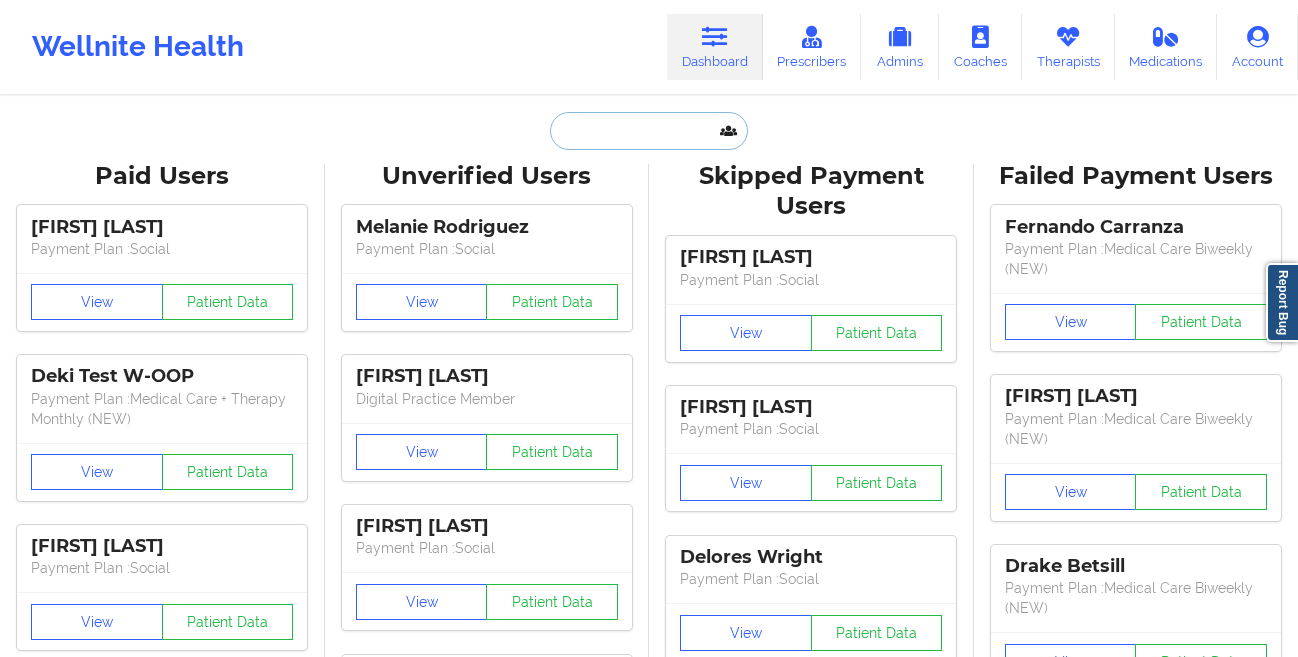 click at bounding box center [649, 131] 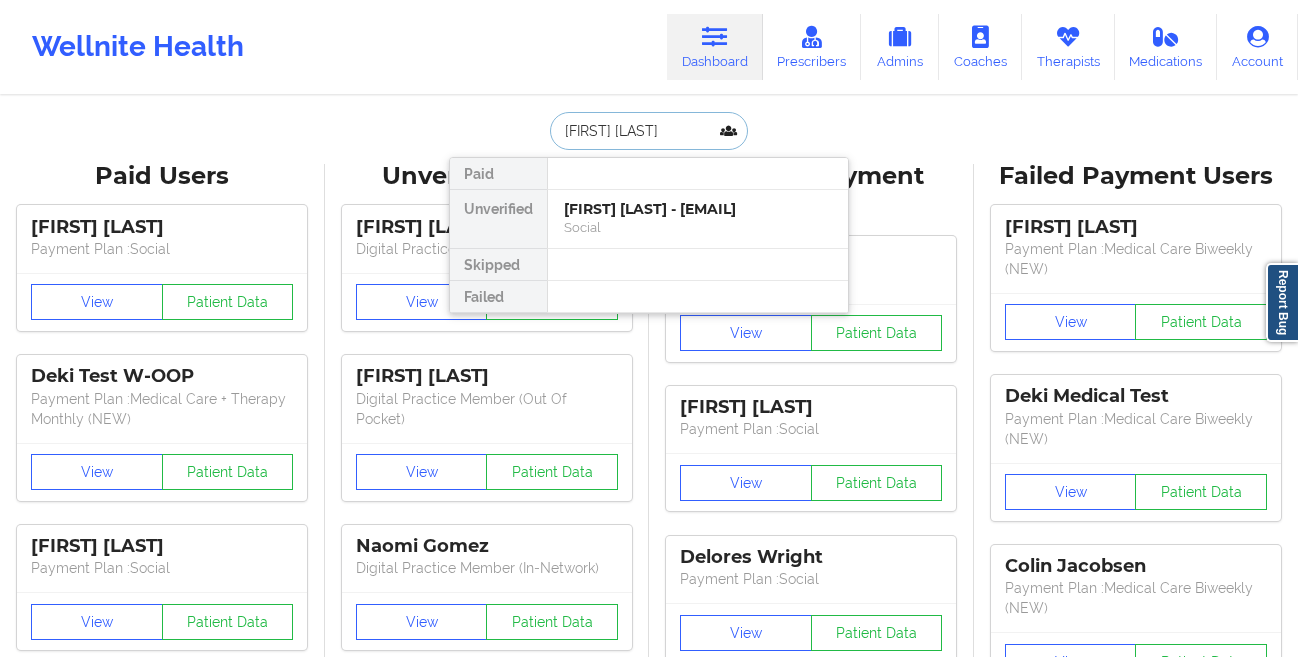 paste on "Kamakshi Vaidyanatha" 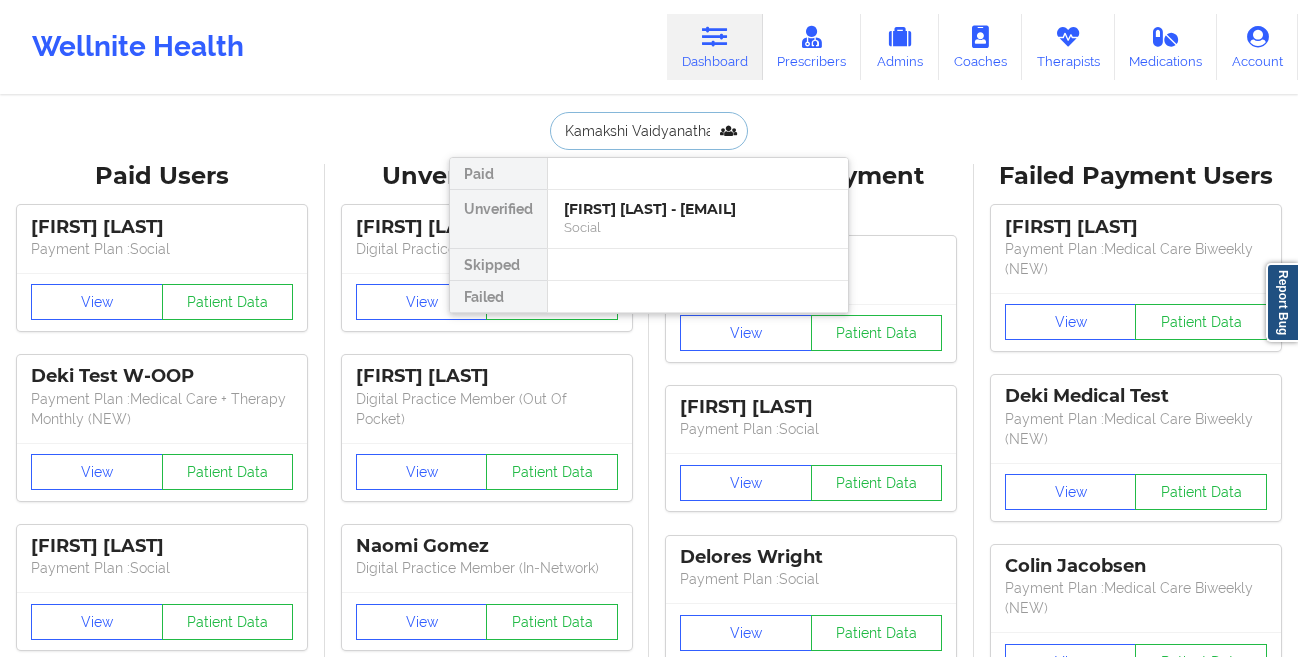 scroll, scrollTop: 0, scrollLeft: 6, axis: horizontal 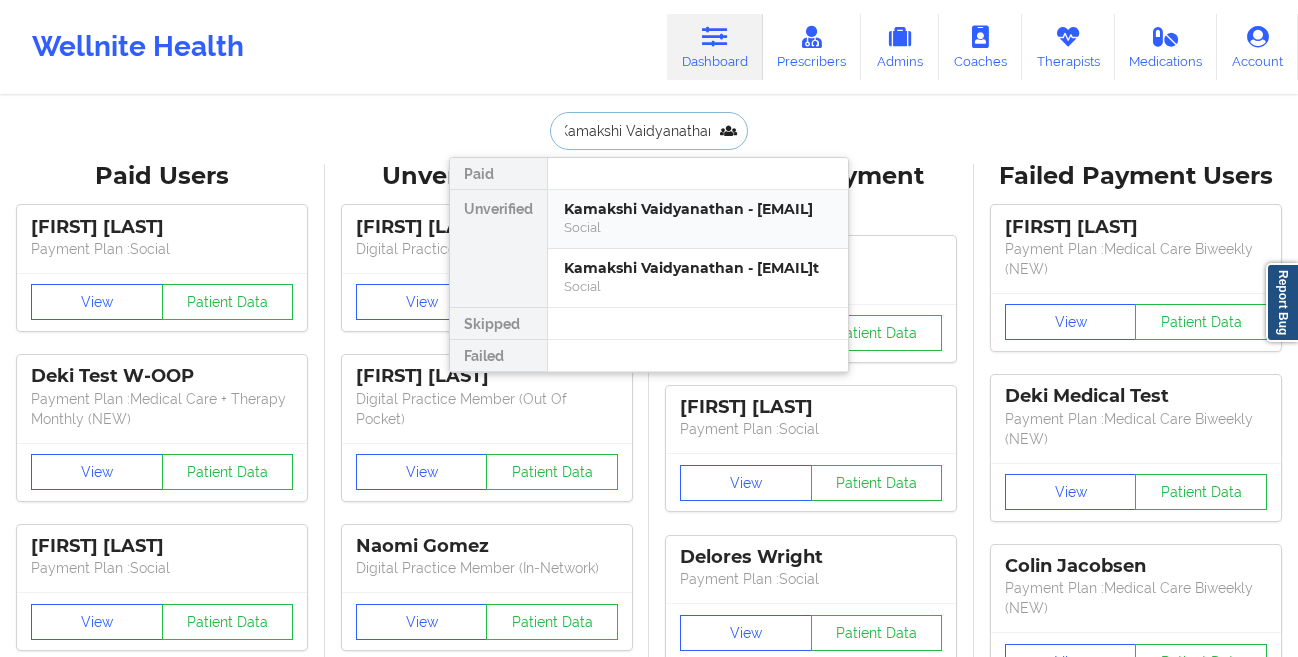 click on "Kamakshi Vaidyanathan - [EMAIL]" at bounding box center [698, 209] 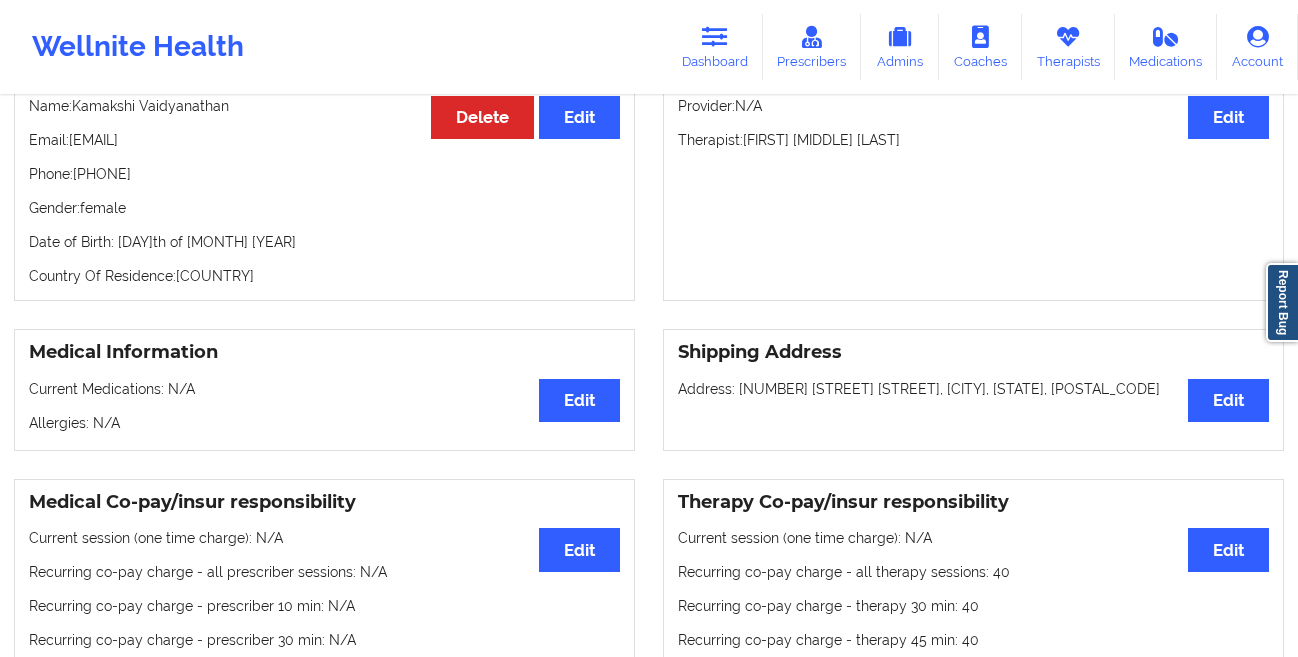 scroll, scrollTop: 141, scrollLeft: 0, axis: vertical 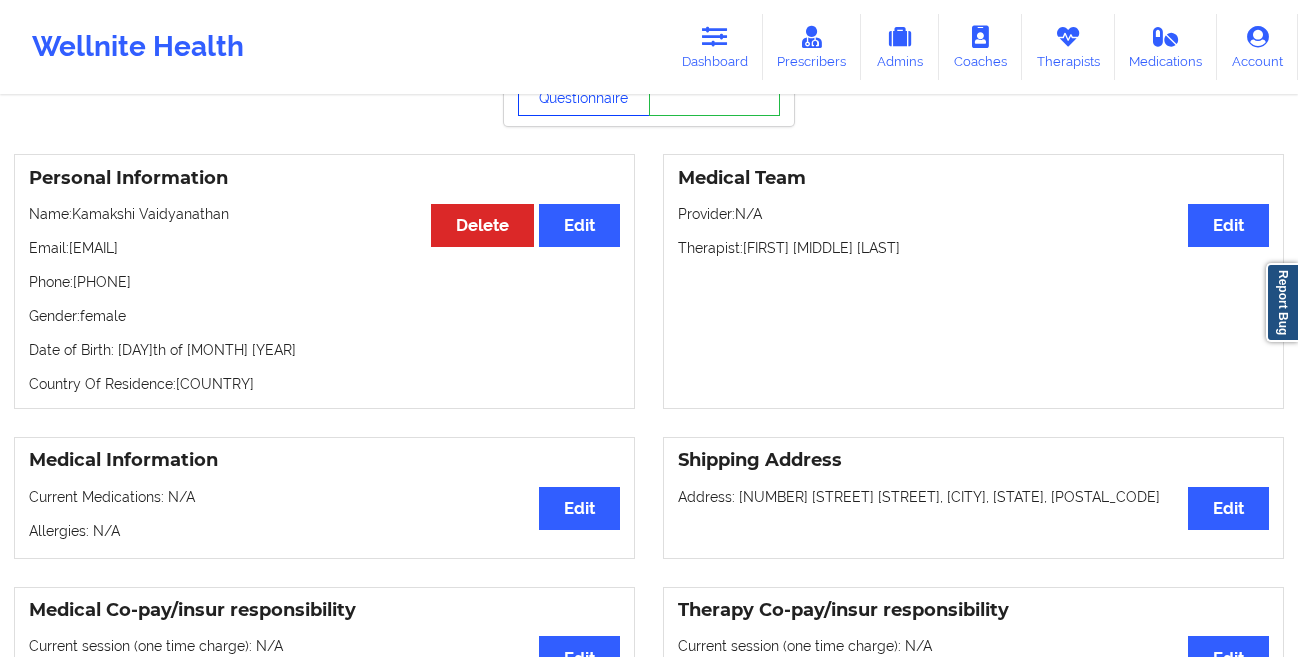 click on "View Questionnaire" at bounding box center (584, 91) 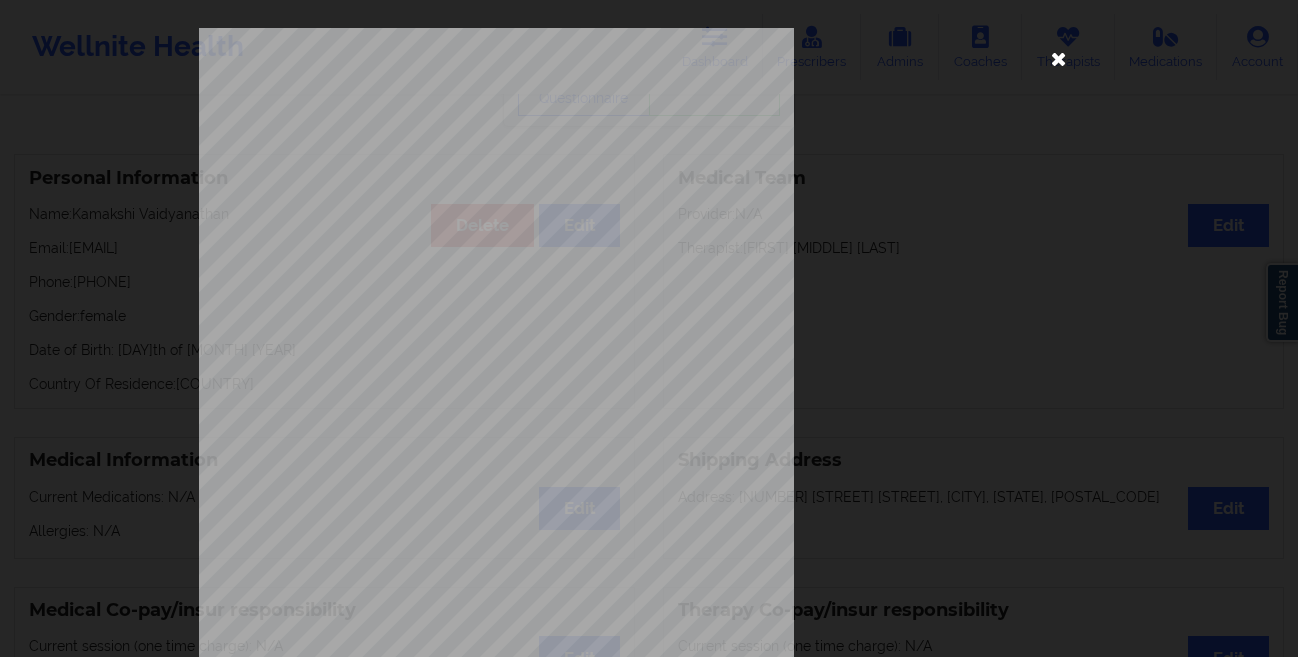 click at bounding box center (1059, 58) 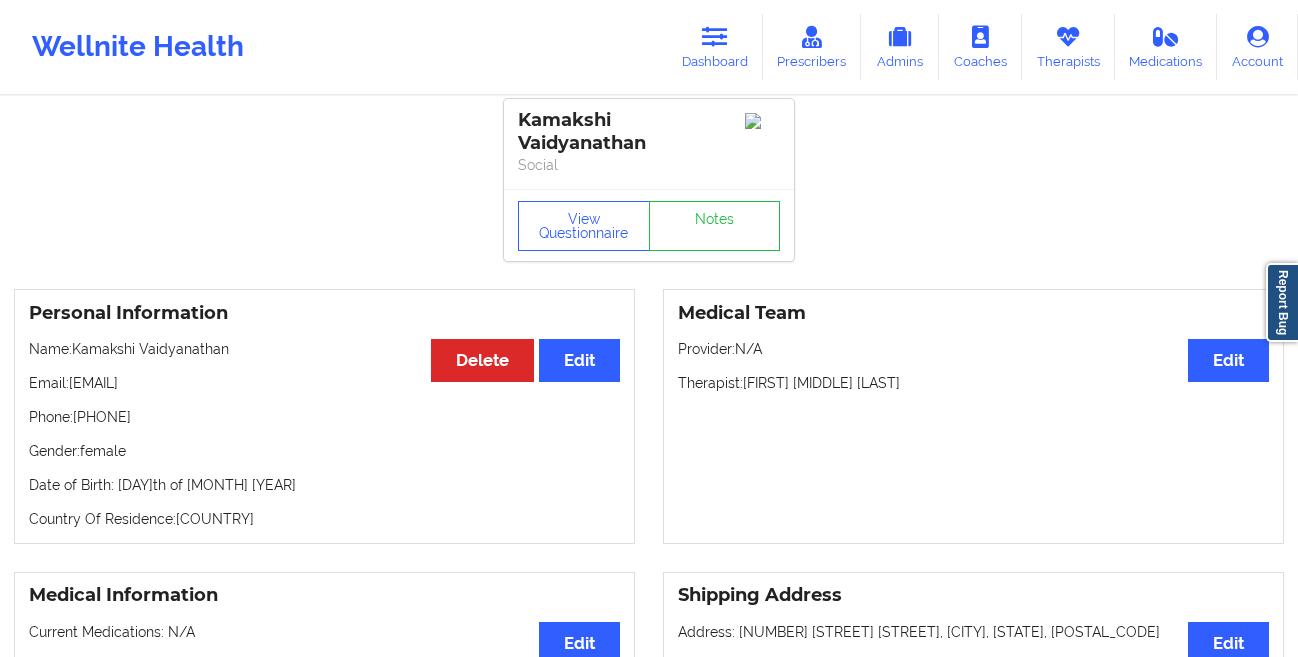 scroll, scrollTop: 0, scrollLeft: 0, axis: both 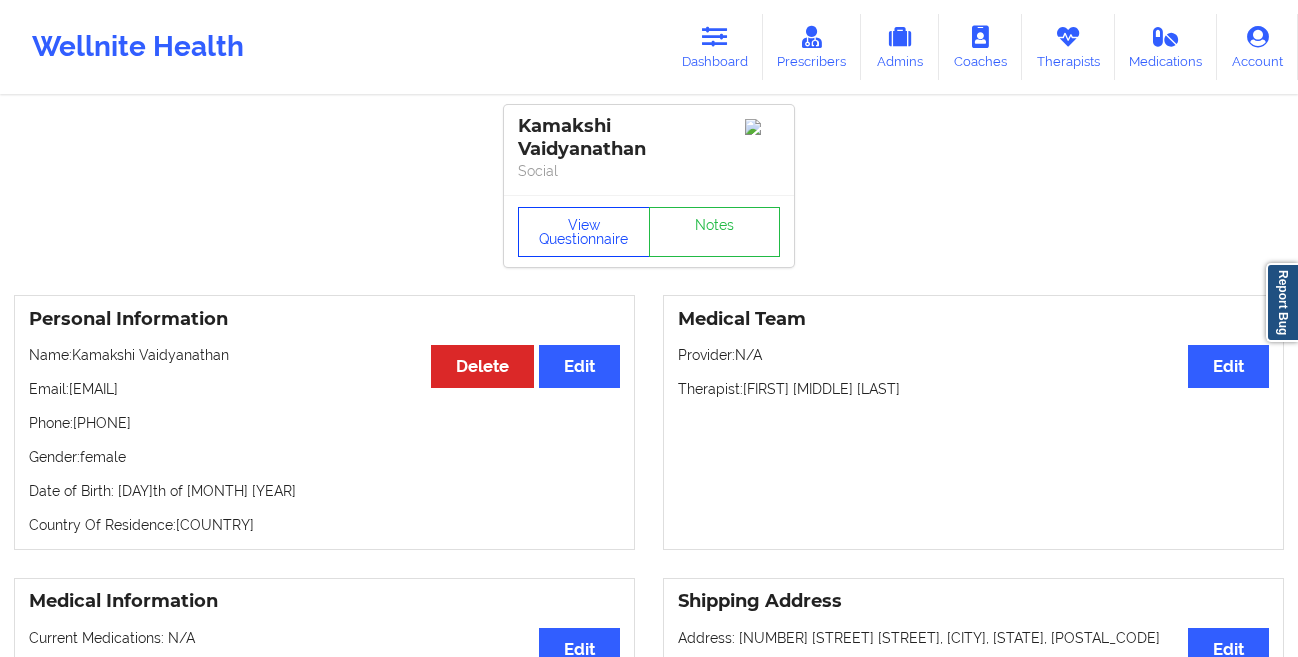 click on "View Questionnaire" at bounding box center [584, 232] 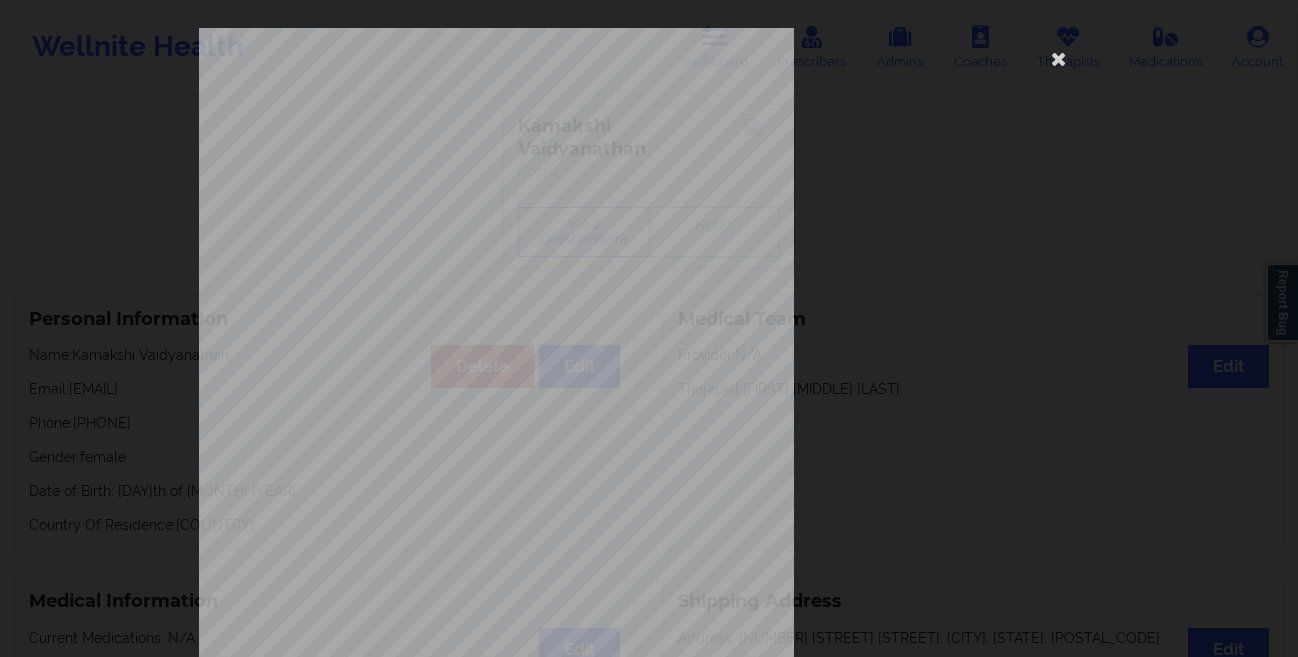 scroll, scrollTop: 297, scrollLeft: 0, axis: vertical 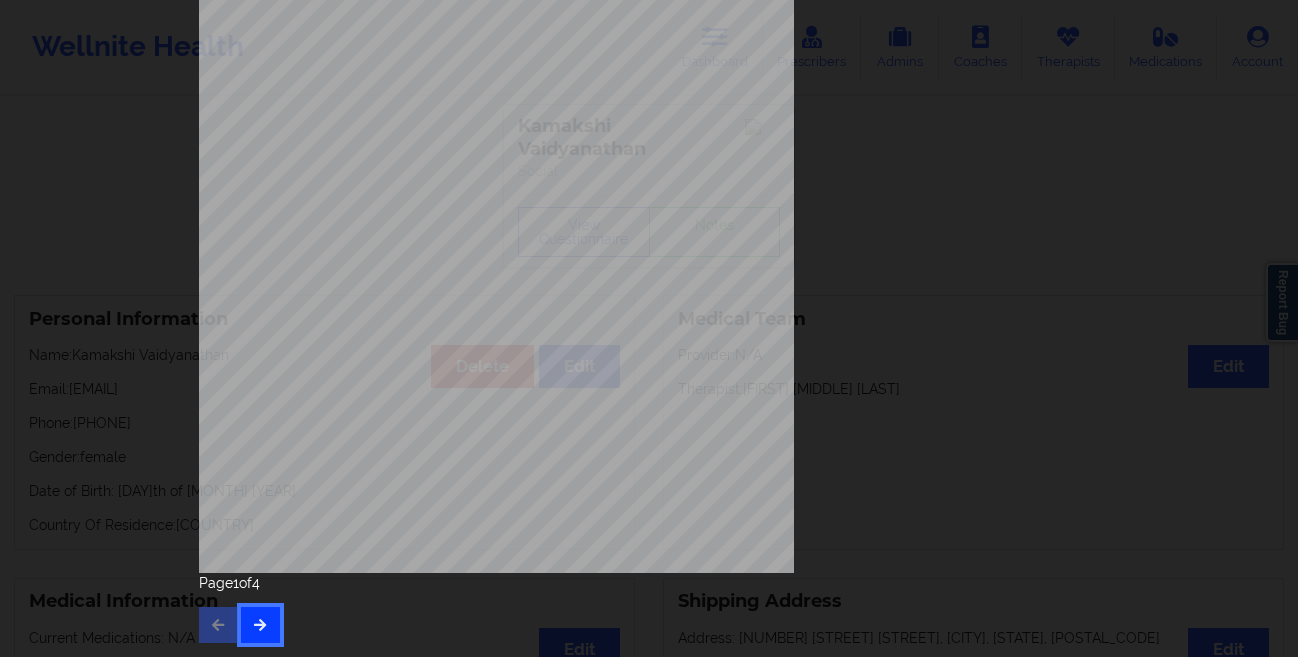 click at bounding box center [260, 624] 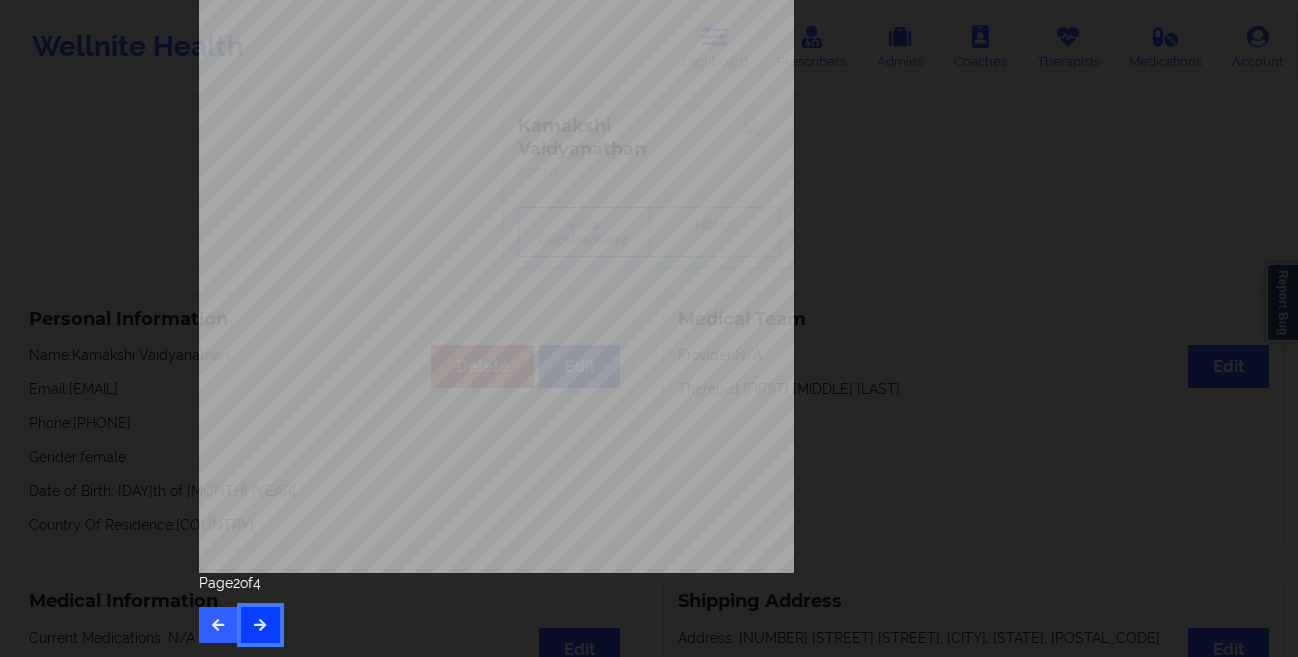 scroll, scrollTop: 0, scrollLeft: 0, axis: both 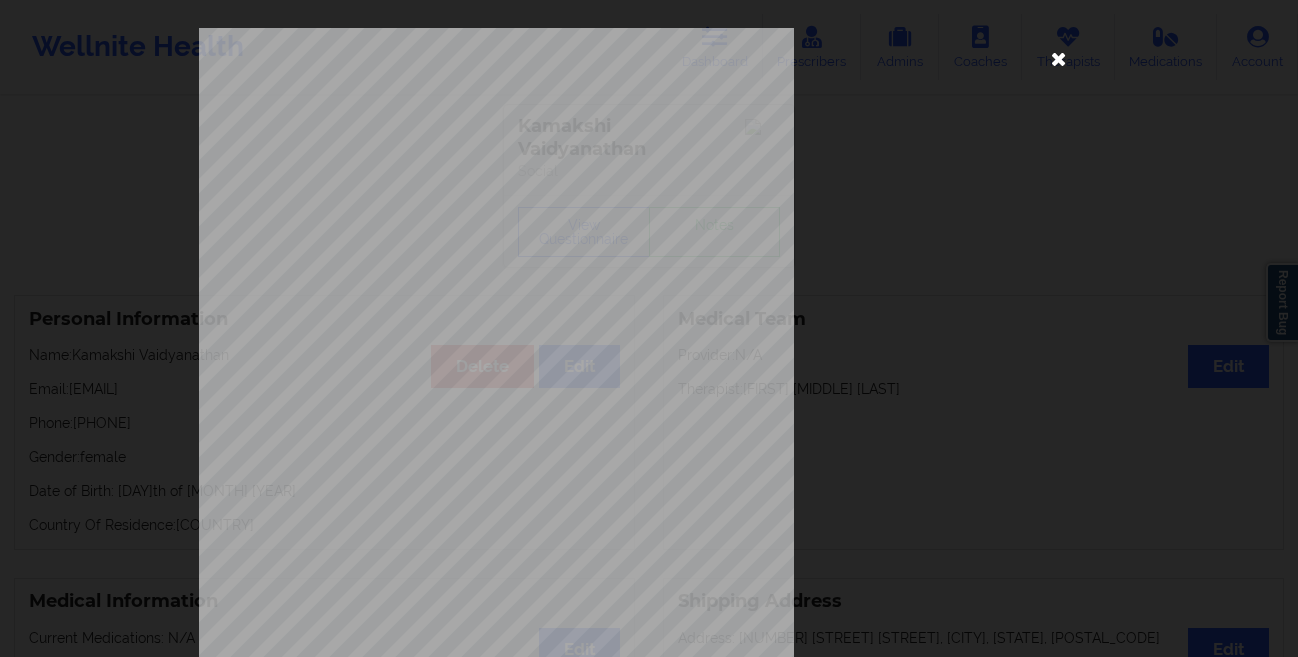 click at bounding box center (1059, 58) 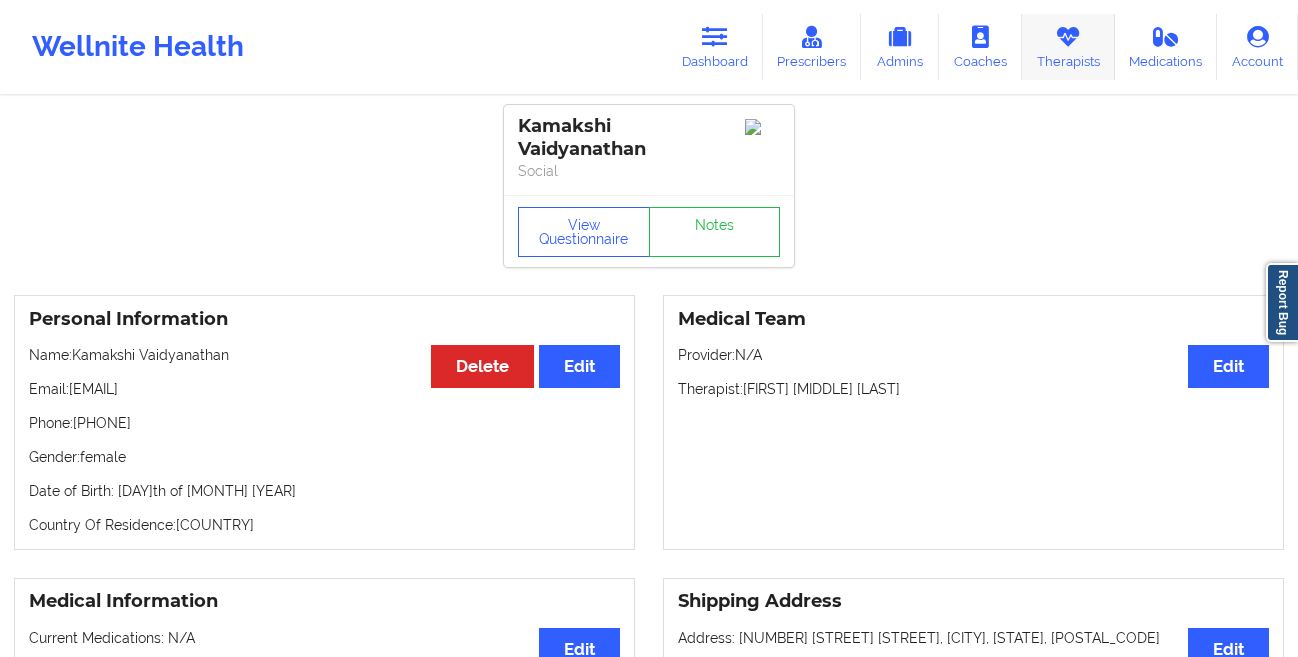click on "Therapists" at bounding box center (1068, 47) 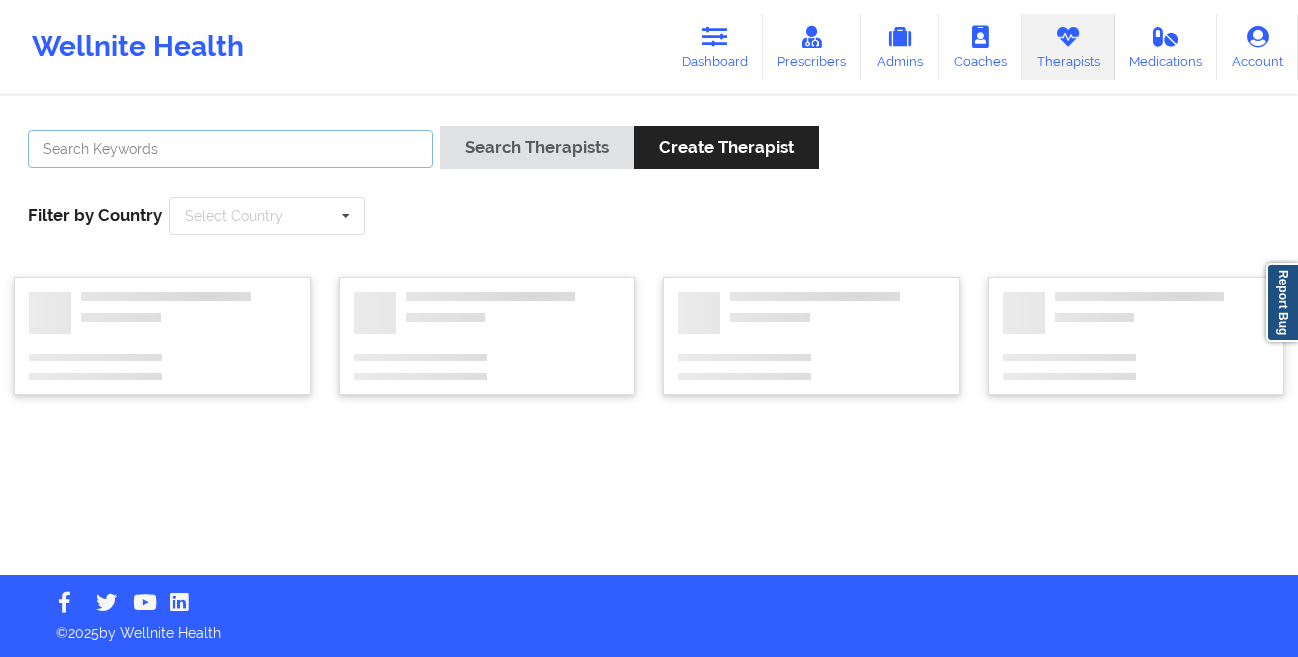 click at bounding box center (230, 149) 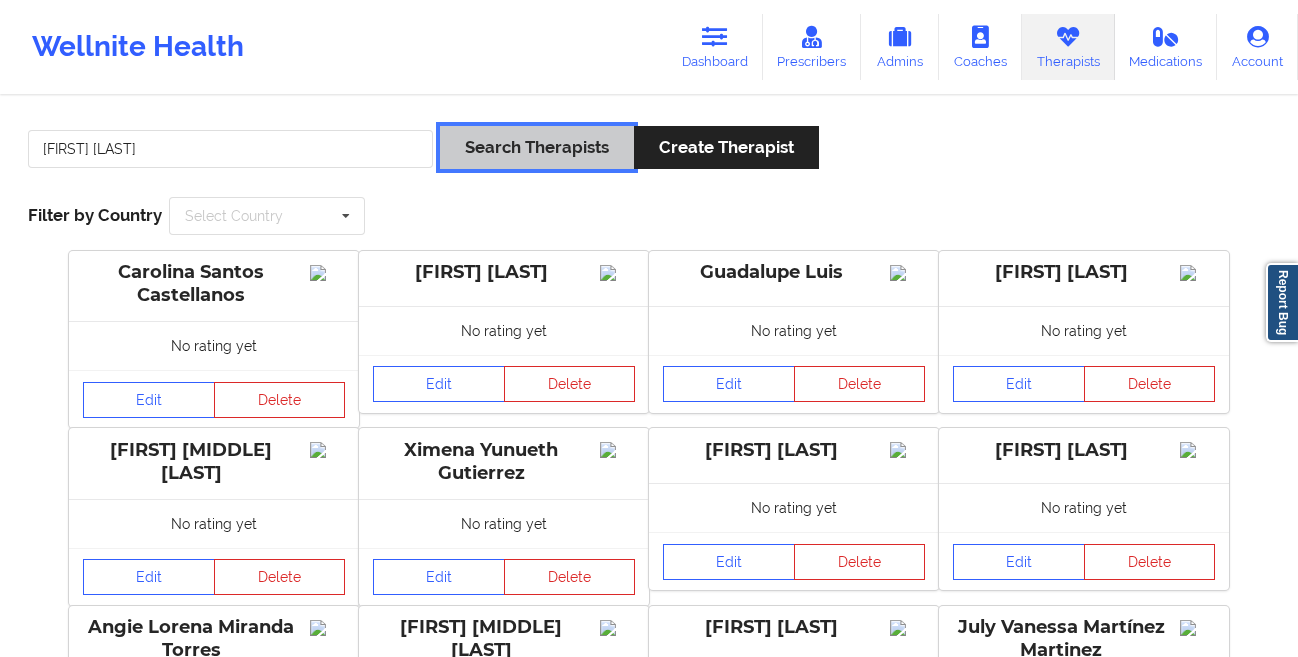 click on "Search Therapists" at bounding box center [537, 147] 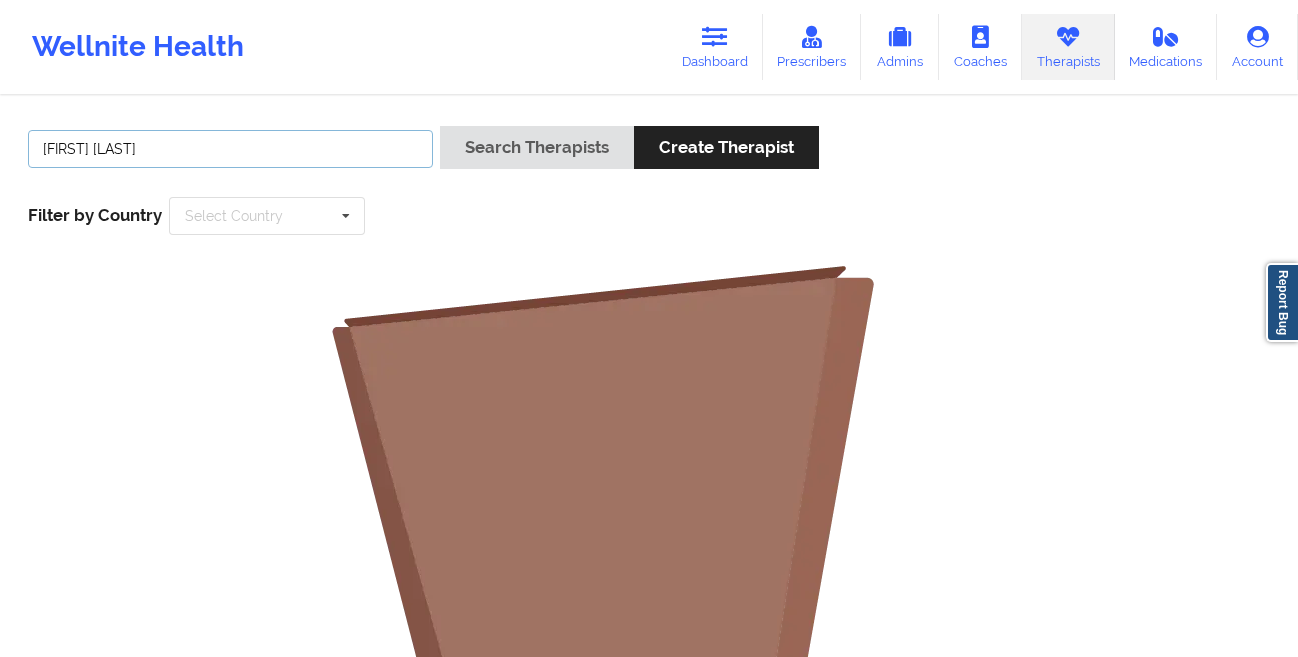click on "[FIRST] [LAST]" at bounding box center [230, 149] 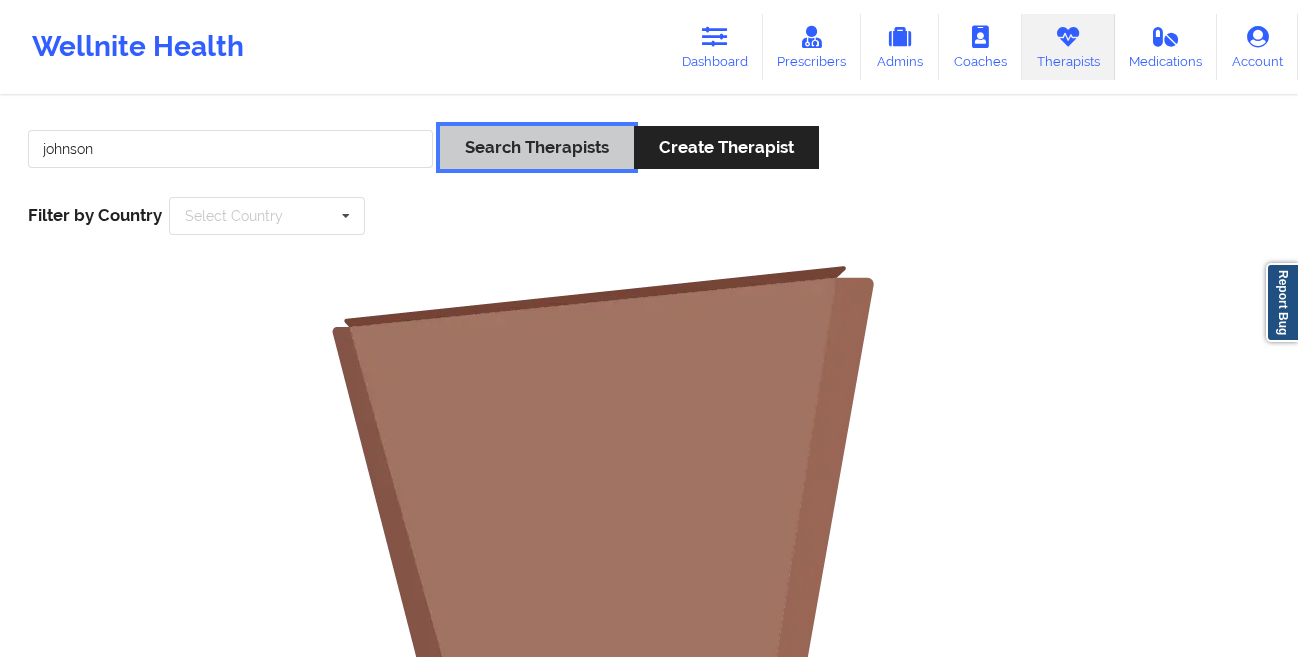 click on "Search Therapists" at bounding box center (537, 147) 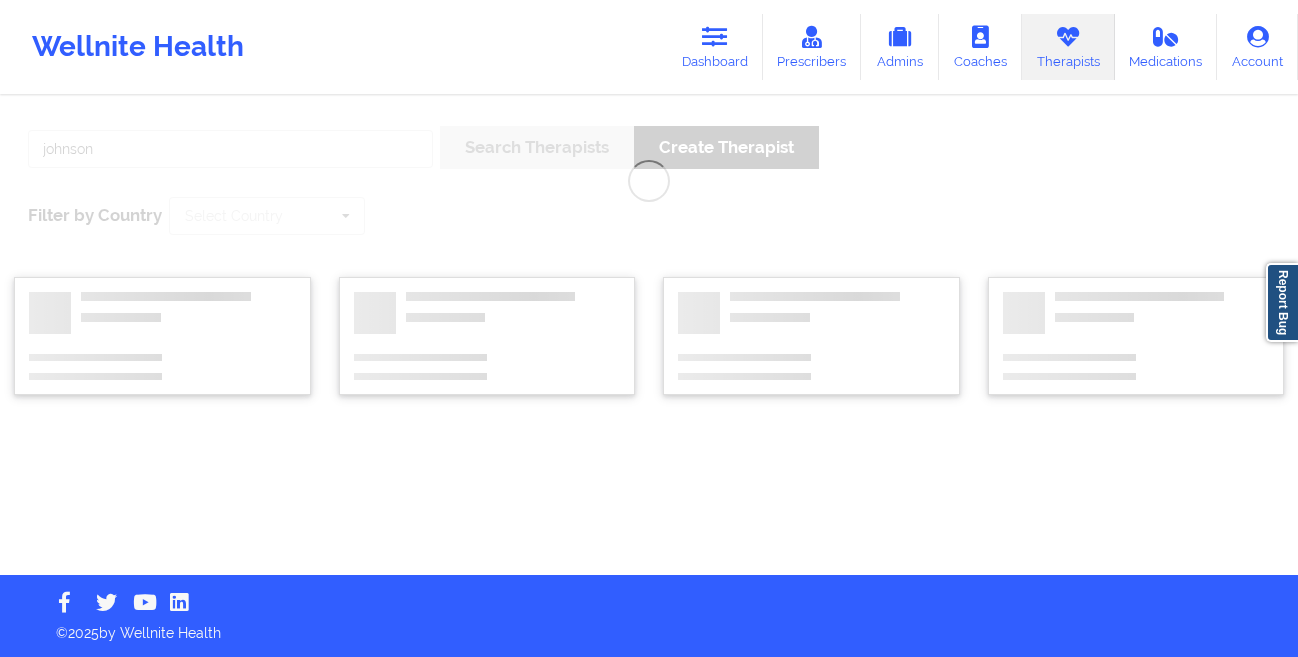 click on "johnson Search Therapists Create Therapist Filter by Country Select Country Australia Canada Chile Colombia Mexico New Zealand South Africa Spain United States" at bounding box center (649, 336) 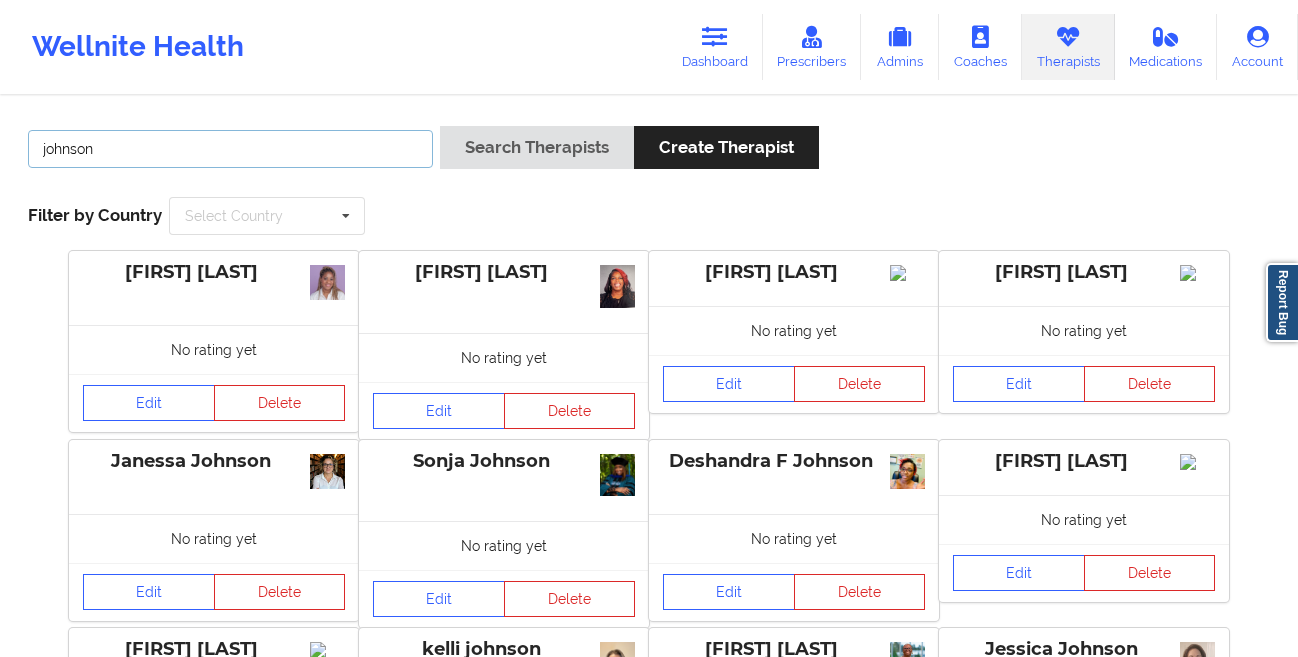click on "johnson" at bounding box center (230, 149) 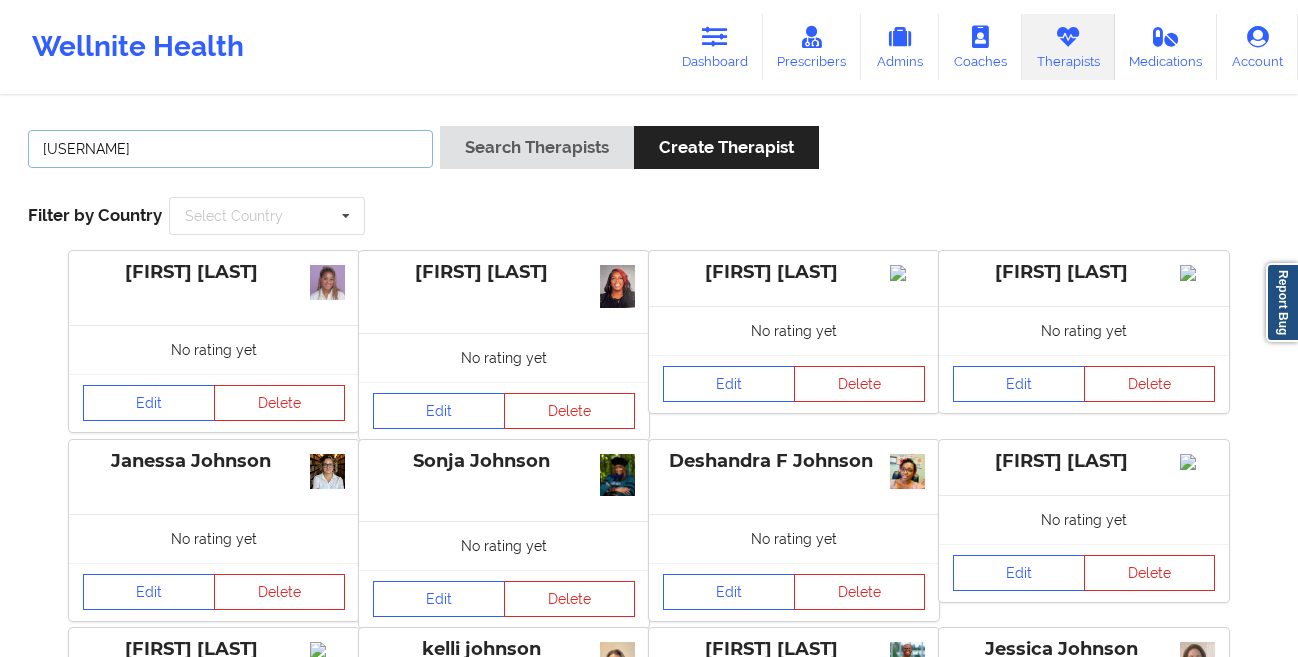 type on "[USERNAME]" 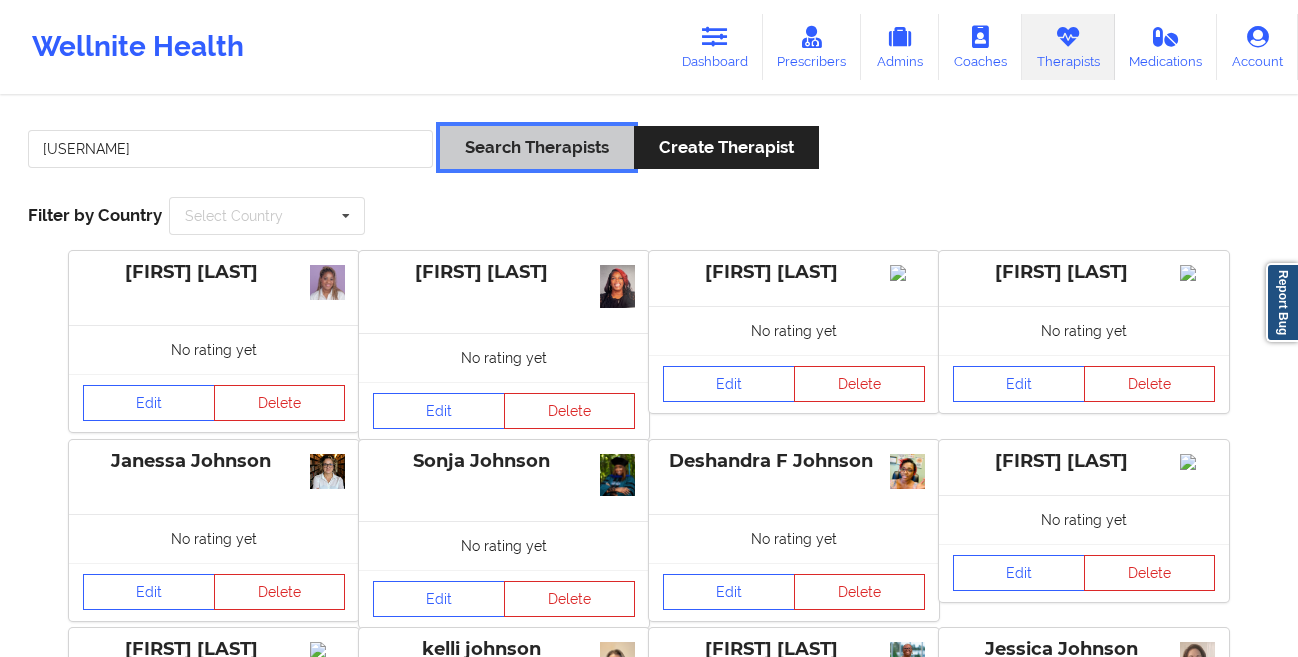click on "Search Therapists" at bounding box center (537, 147) 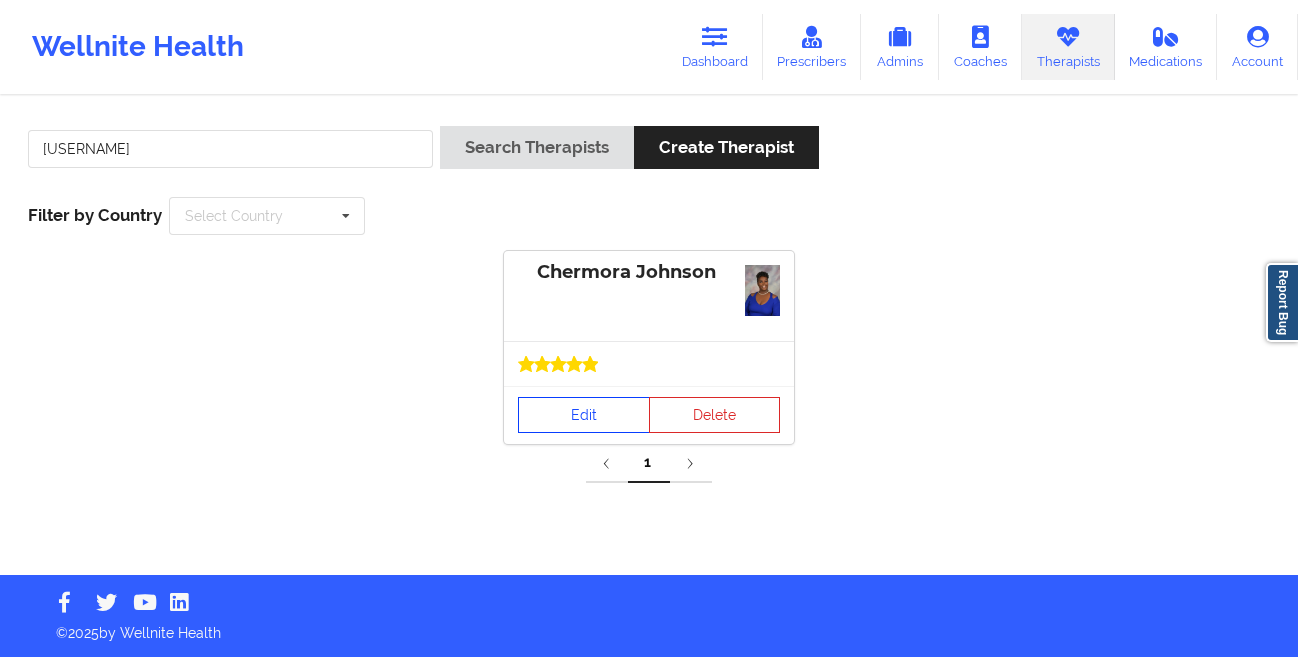 click on "Edit" at bounding box center (584, 415) 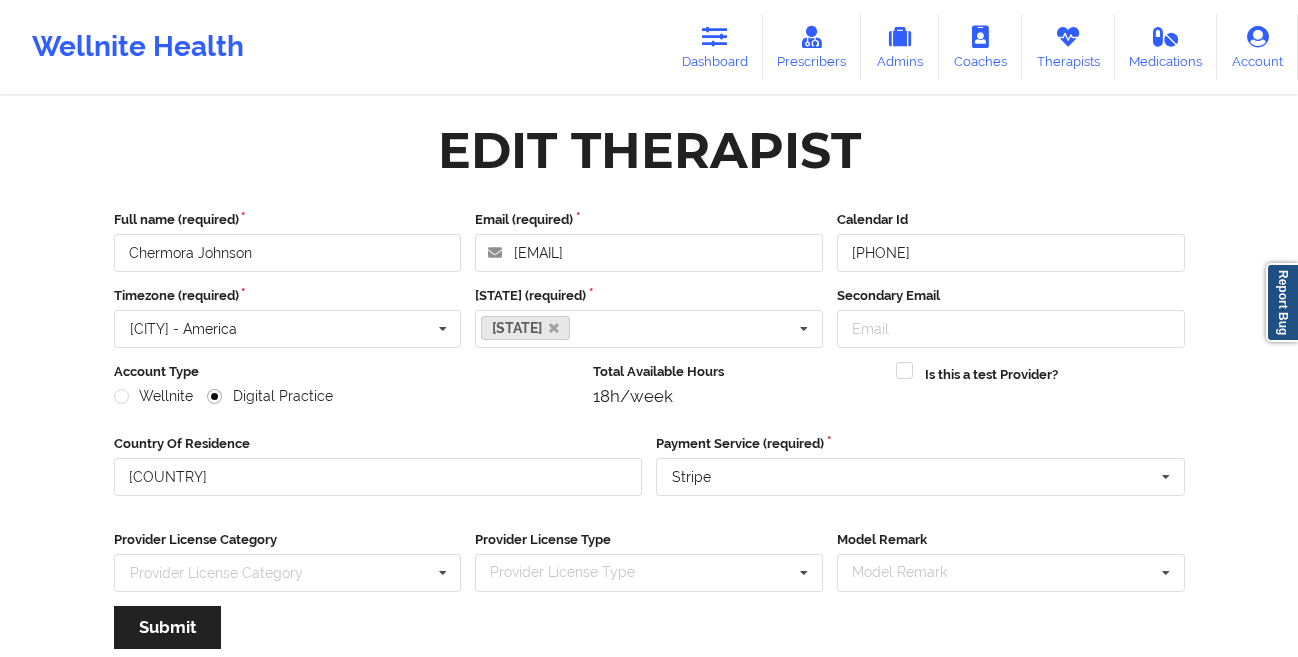 scroll, scrollTop: 239, scrollLeft: 0, axis: vertical 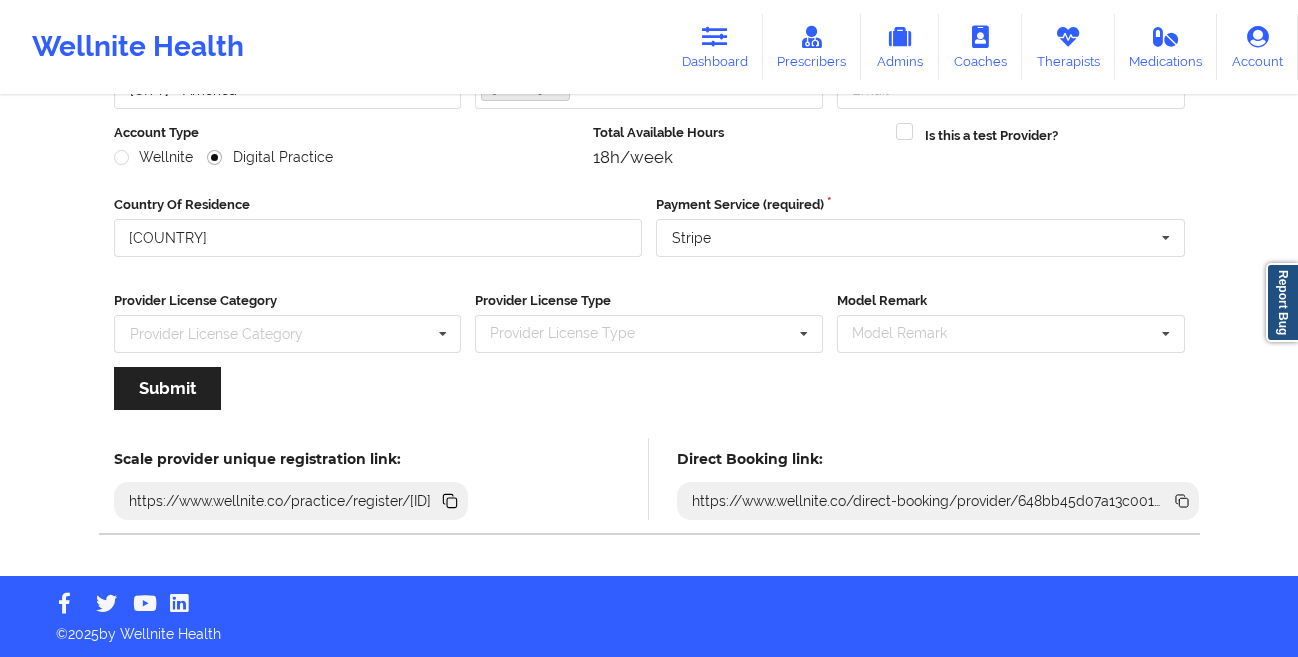 click 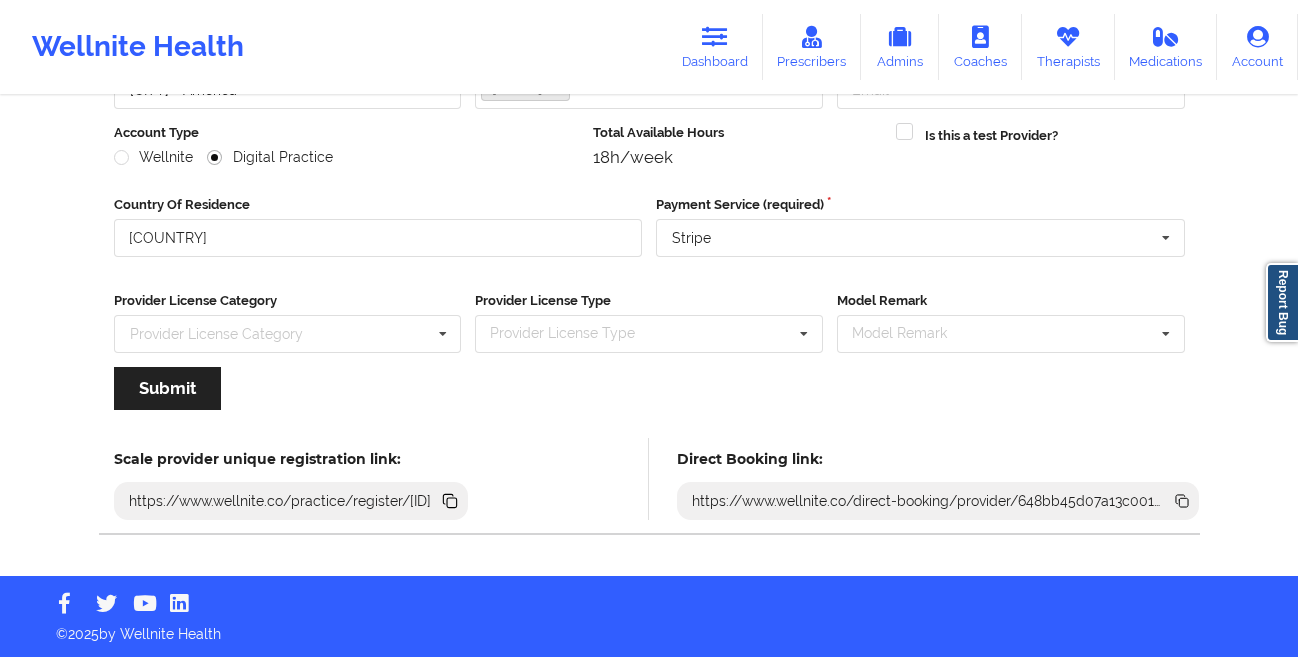scroll, scrollTop: 0, scrollLeft: 0, axis: both 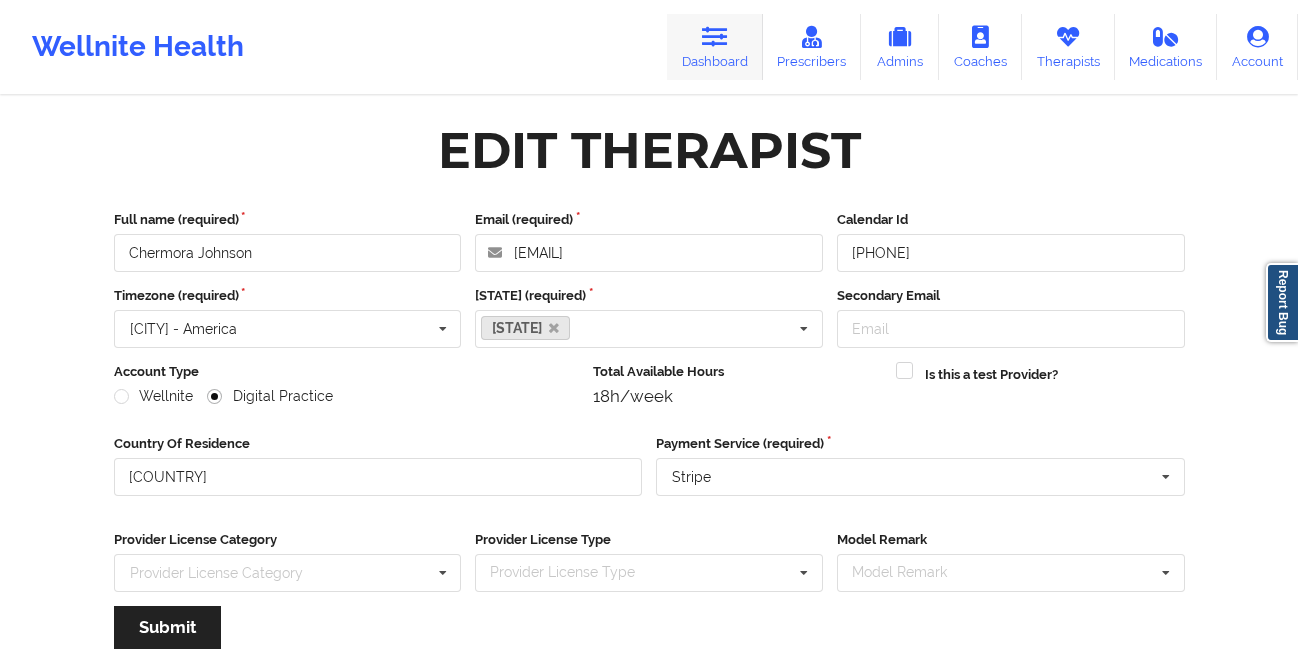click at bounding box center (715, 37) 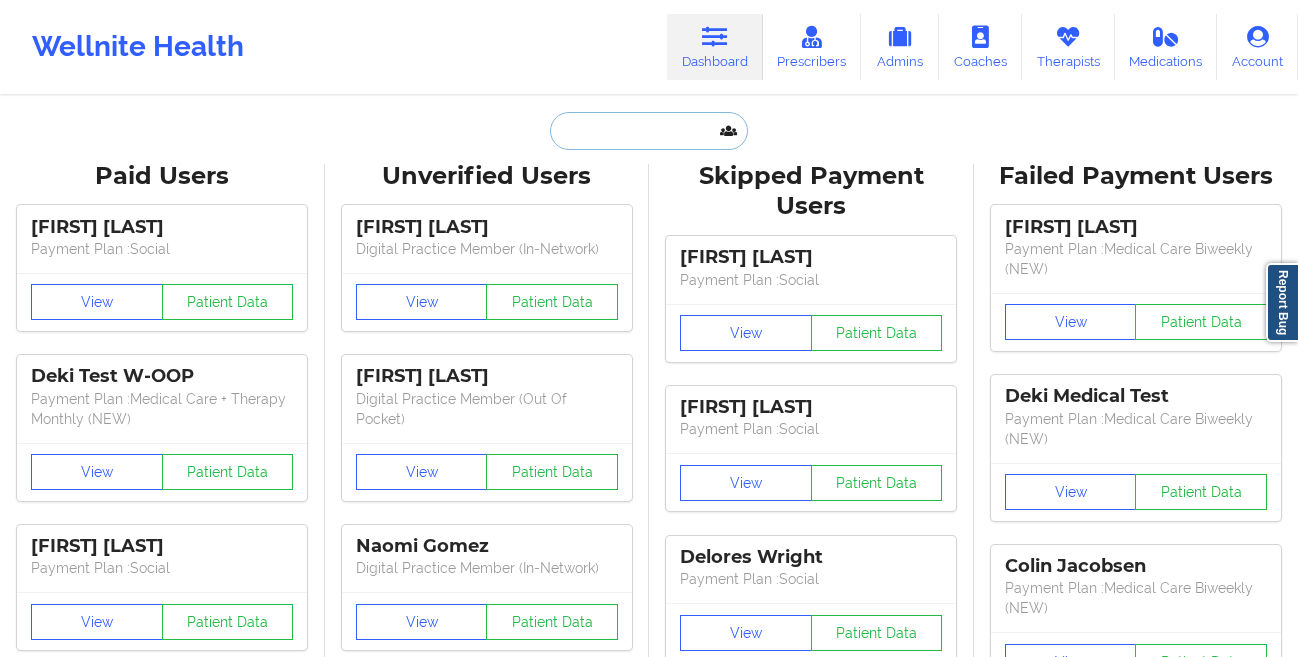 click at bounding box center [649, 131] 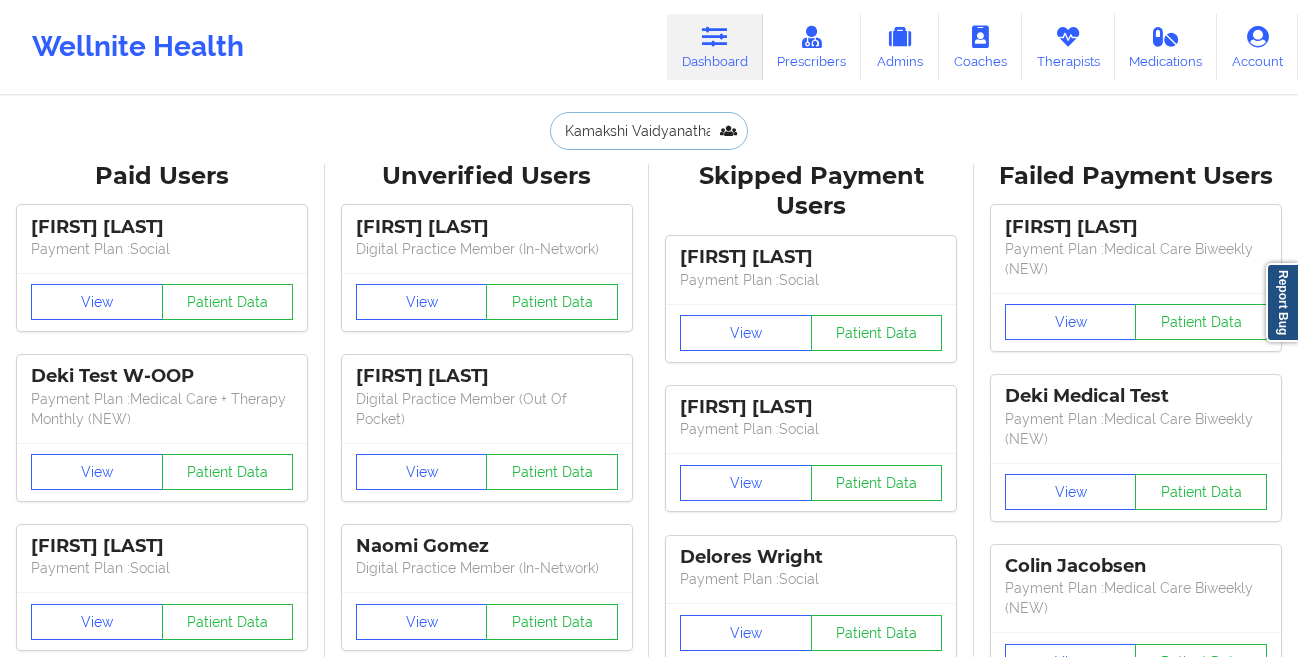 scroll, scrollTop: 0, scrollLeft: 6, axis: horizontal 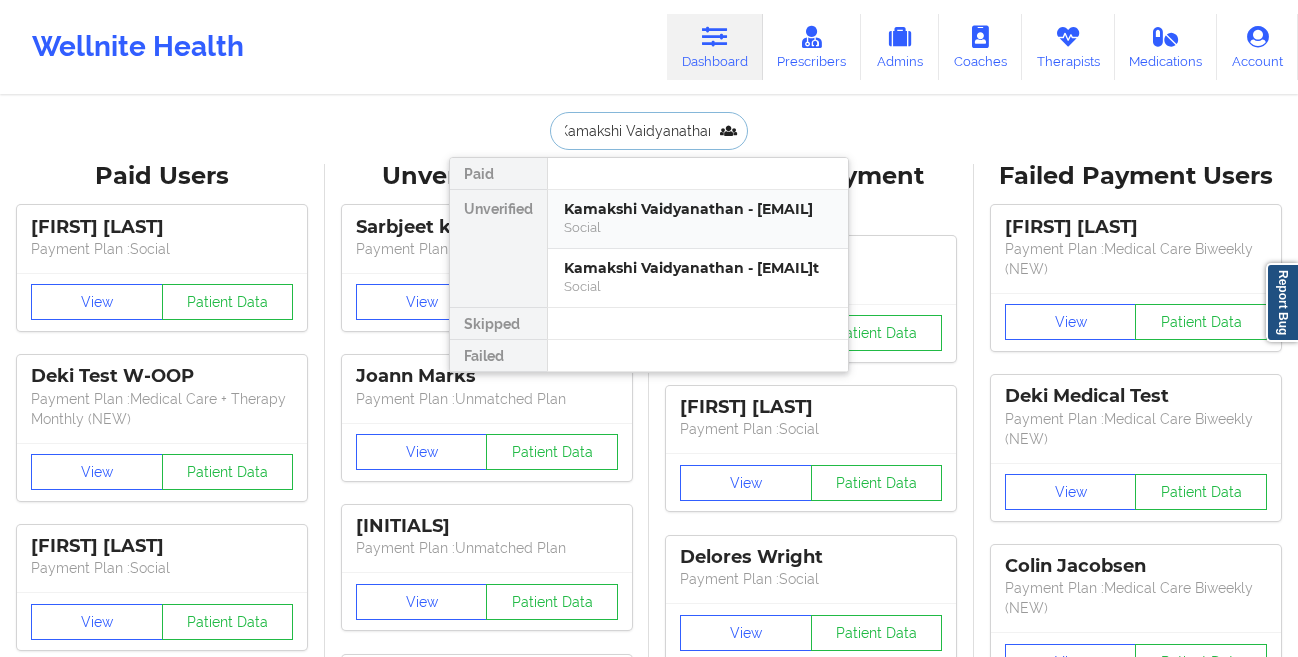 click on "Kamakshi Vaidyanathan - [EMAIL]" at bounding box center (698, 209) 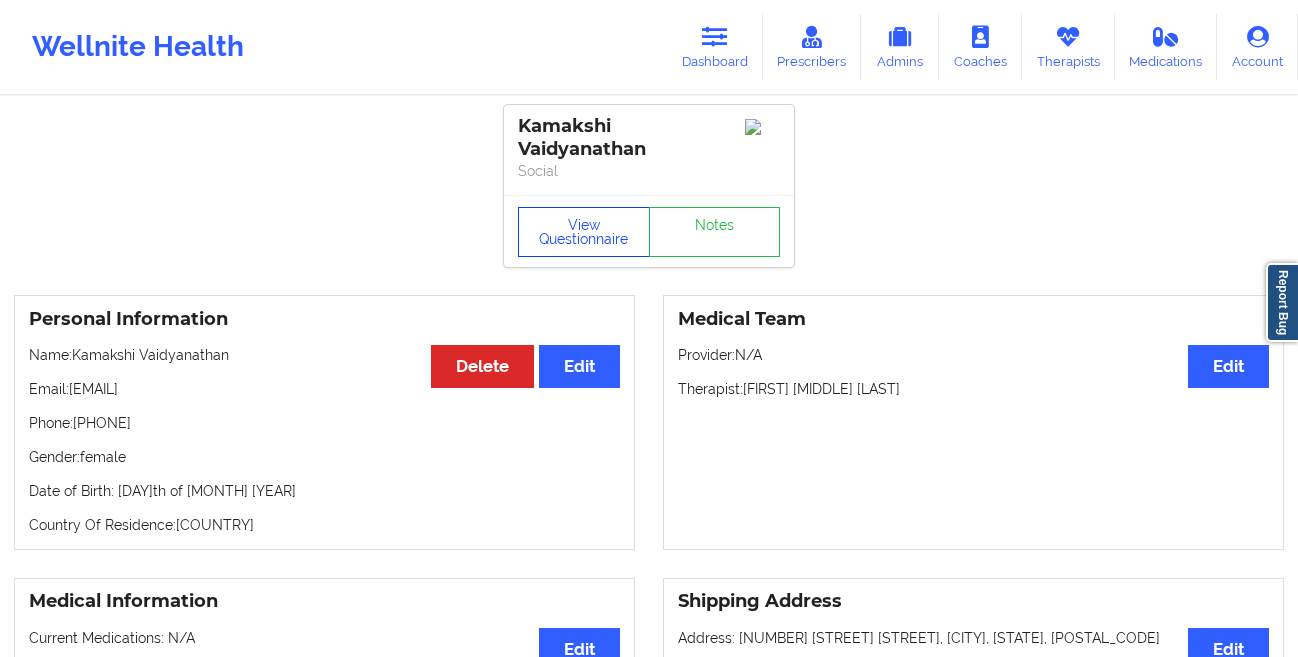 click on "View Questionnaire" at bounding box center [584, 232] 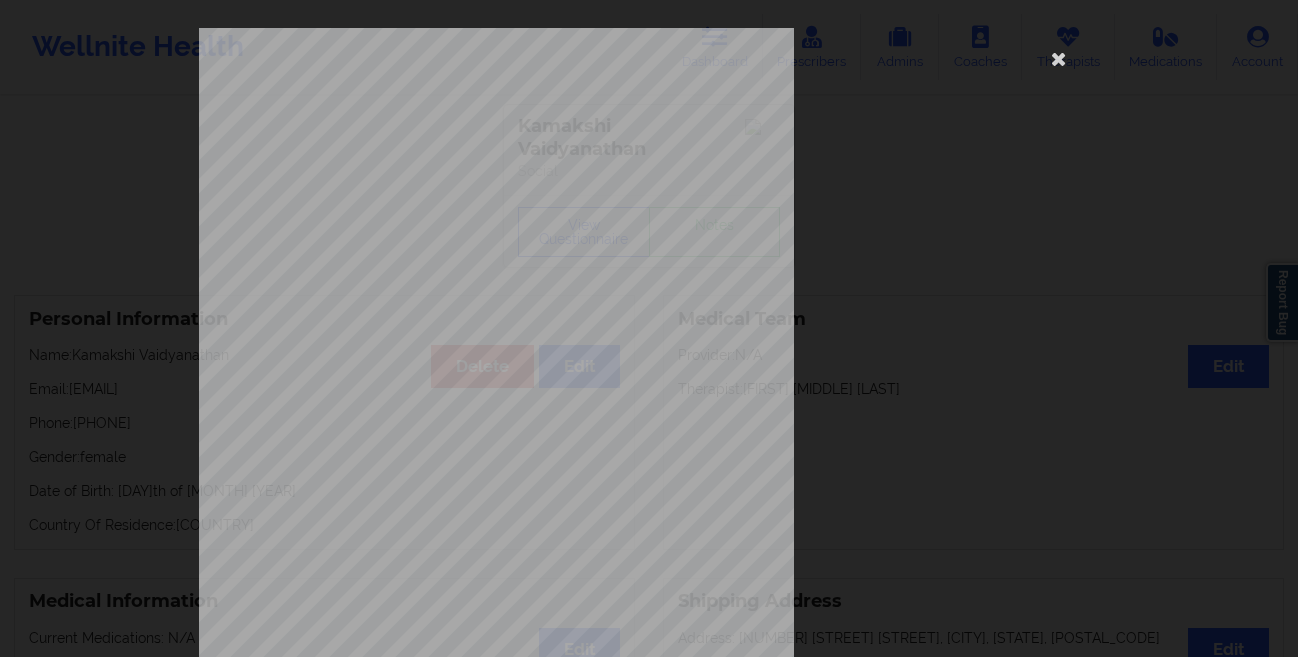 scroll, scrollTop: 297, scrollLeft: 0, axis: vertical 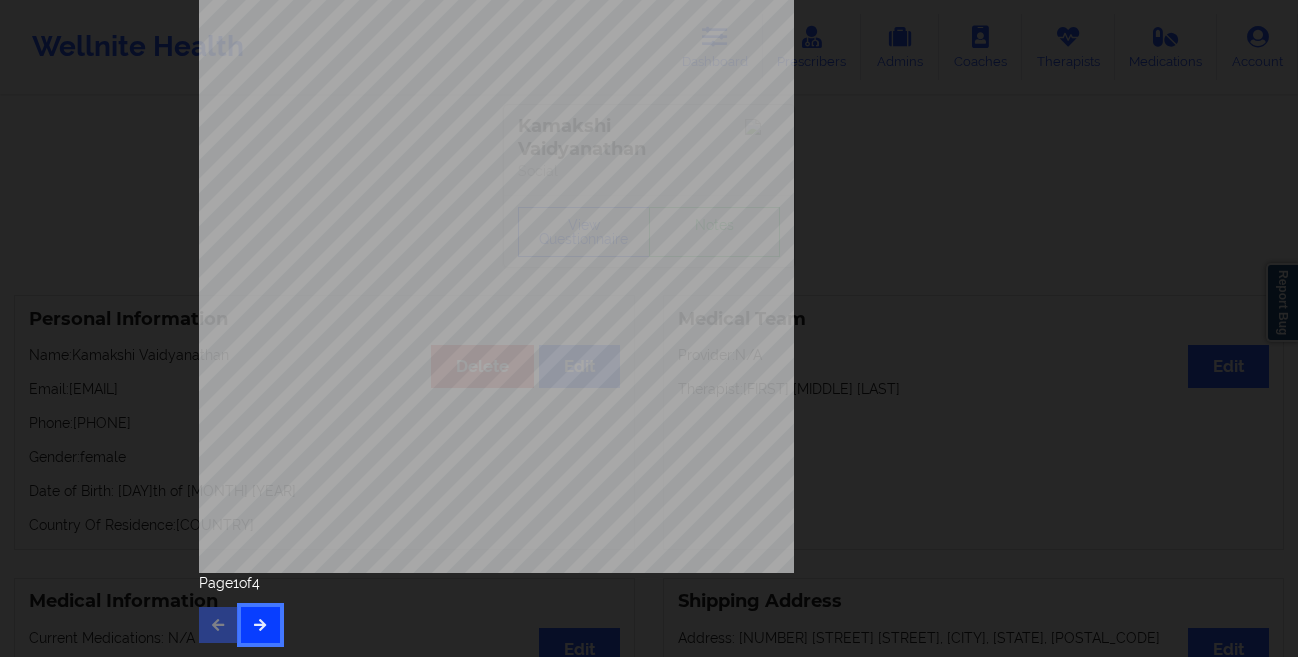 click at bounding box center [260, 624] 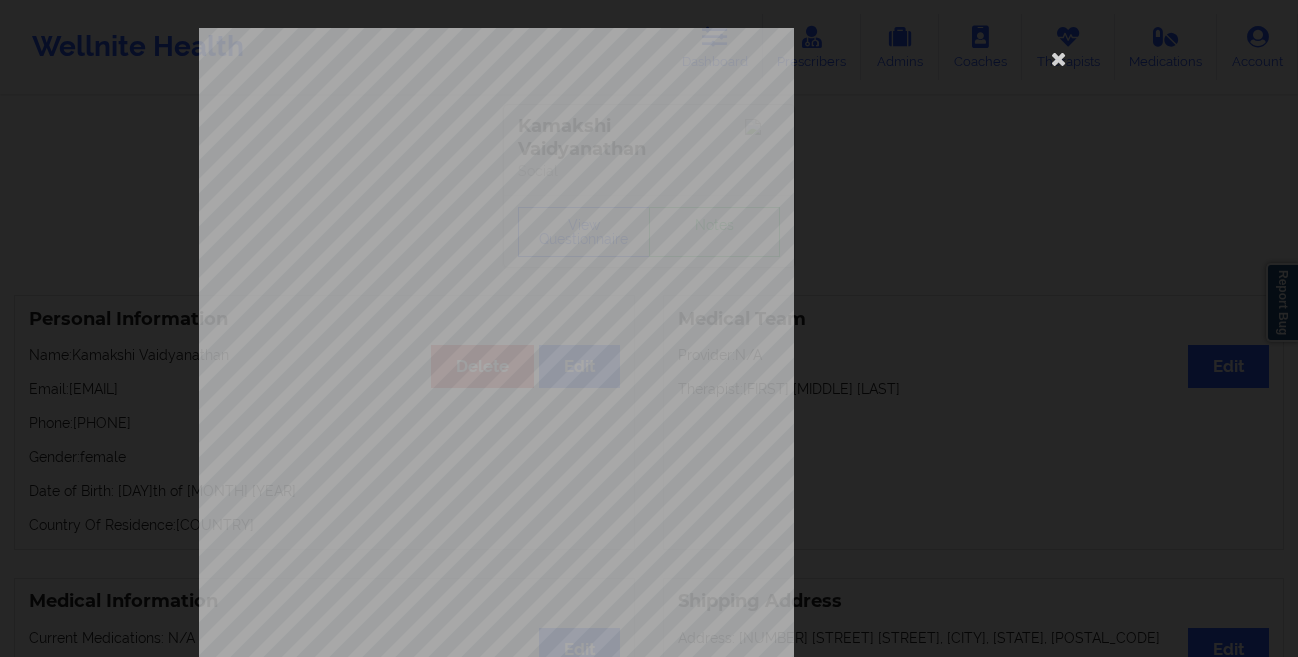 scroll, scrollTop: 297, scrollLeft: 0, axis: vertical 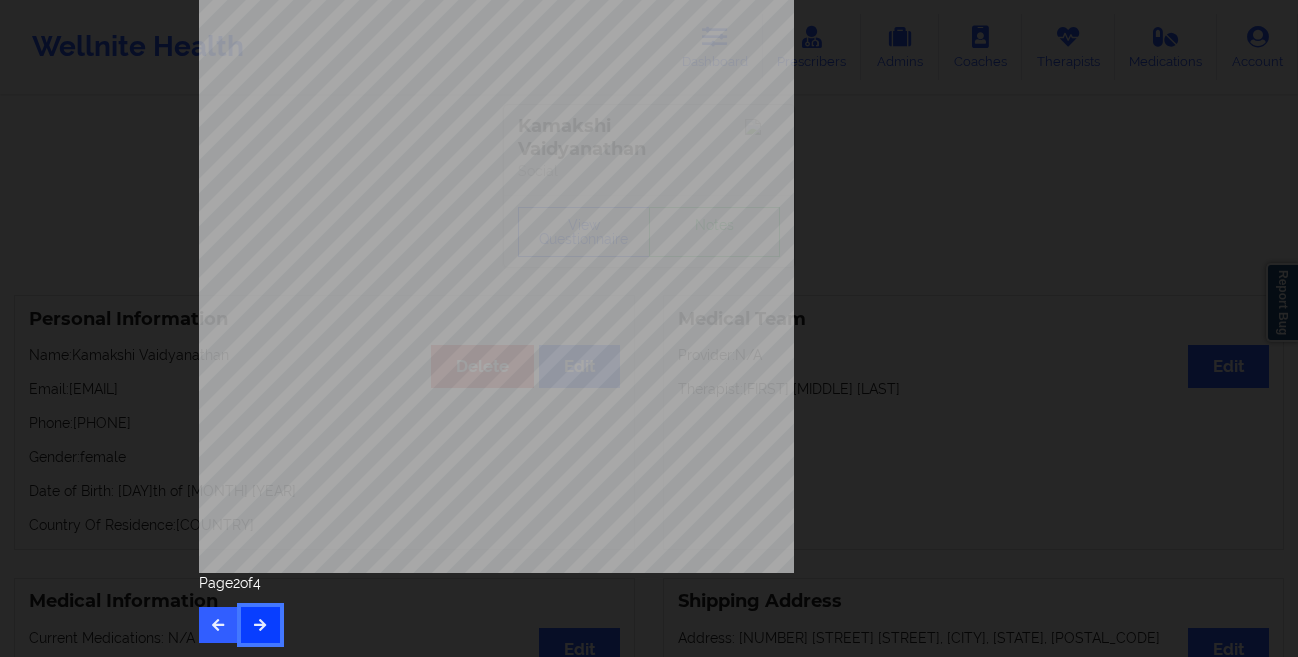 click at bounding box center [260, 624] 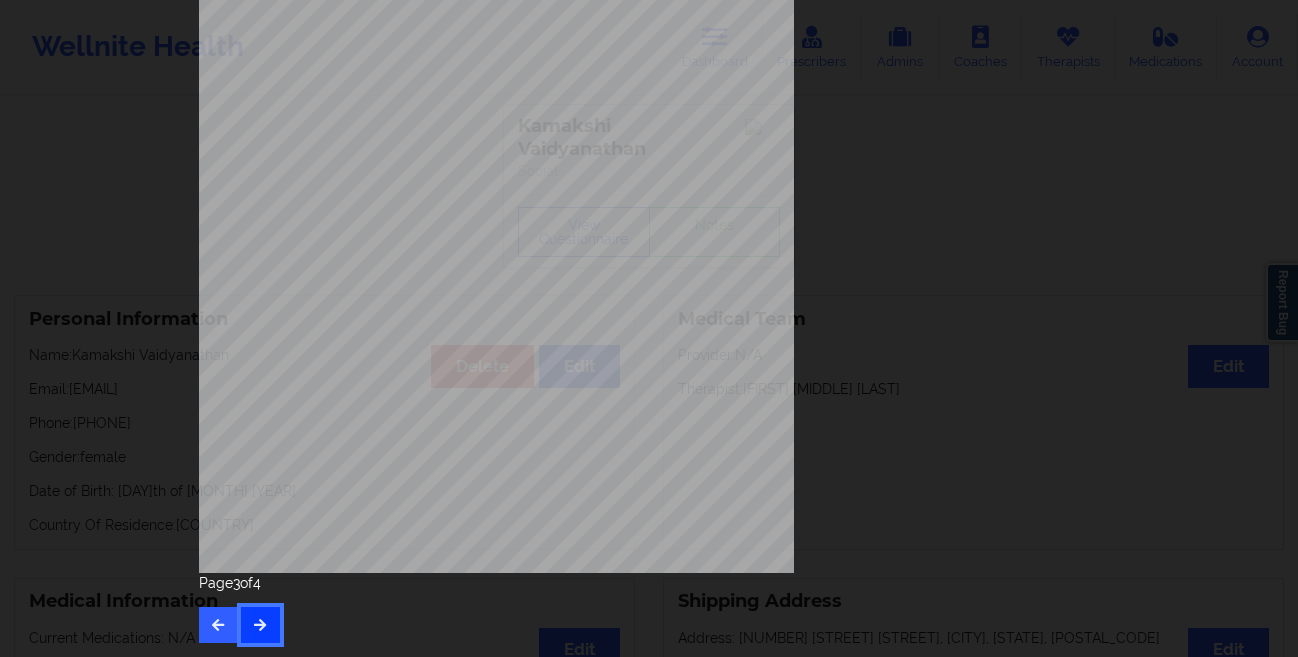 scroll, scrollTop: 0, scrollLeft: 0, axis: both 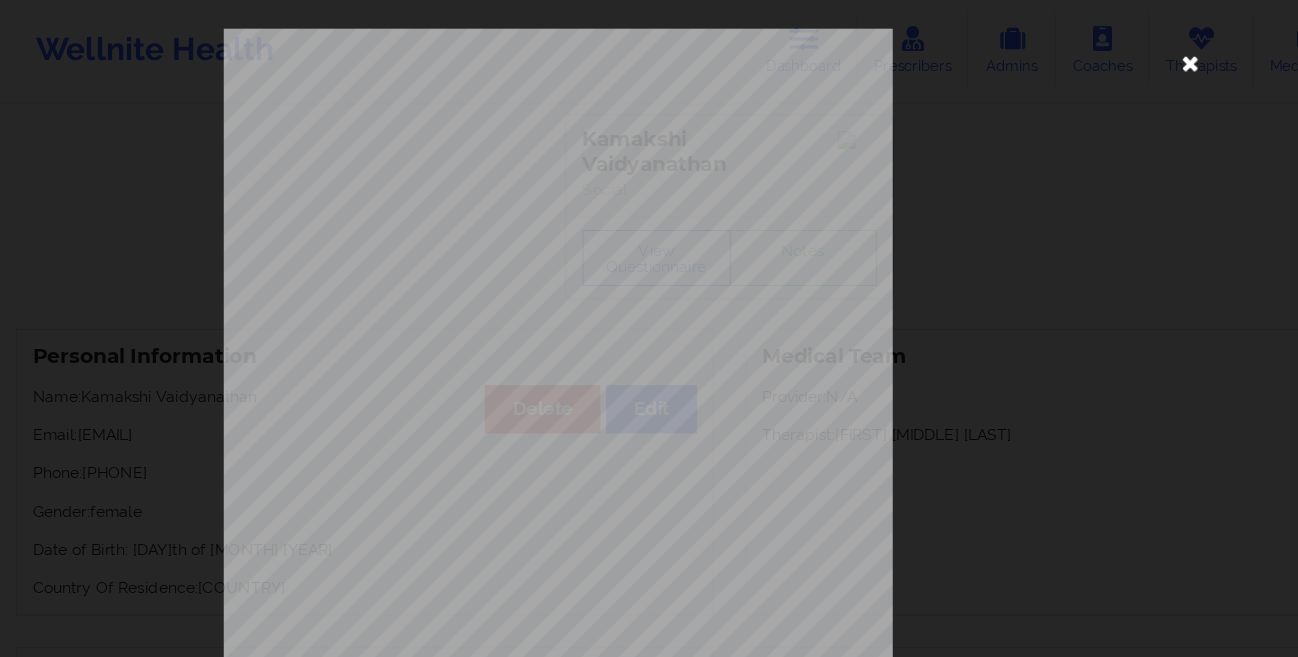 click at bounding box center (1059, 58) 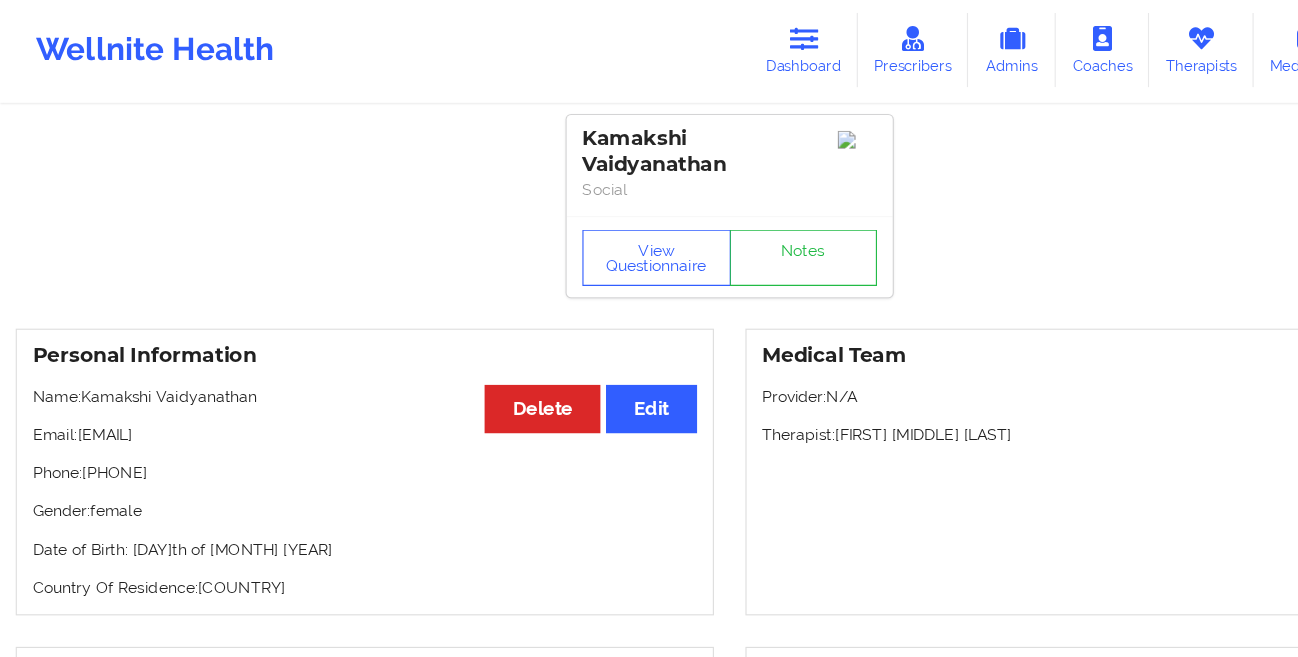 scroll, scrollTop: 47, scrollLeft: 0, axis: vertical 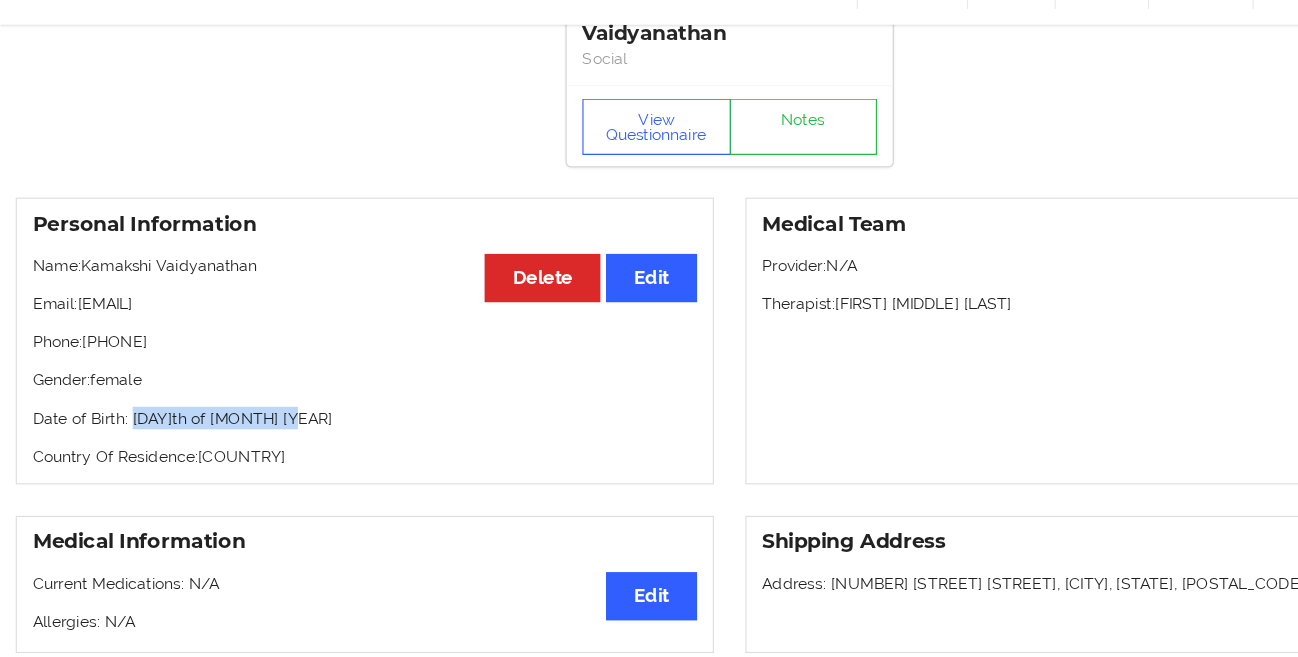 drag, startPoint x: 273, startPoint y: 448, endPoint x: 116, endPoint y: 452, distance: 157.05095 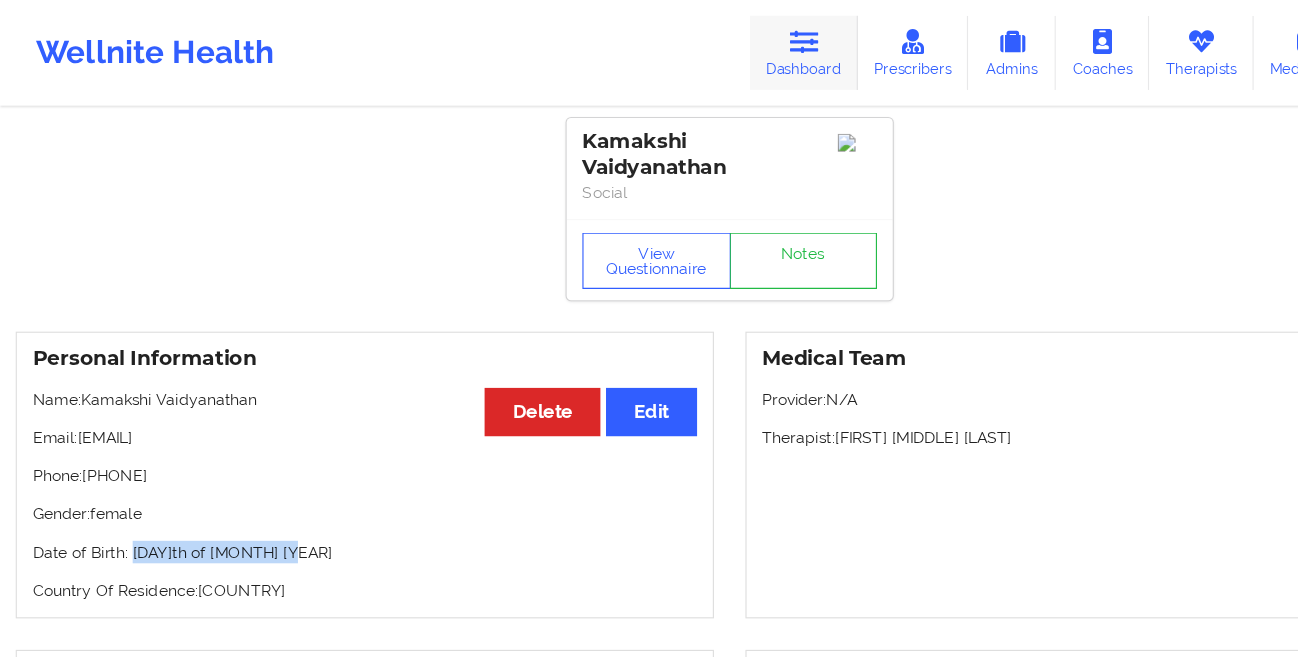 click at bounding box center [715, 37] 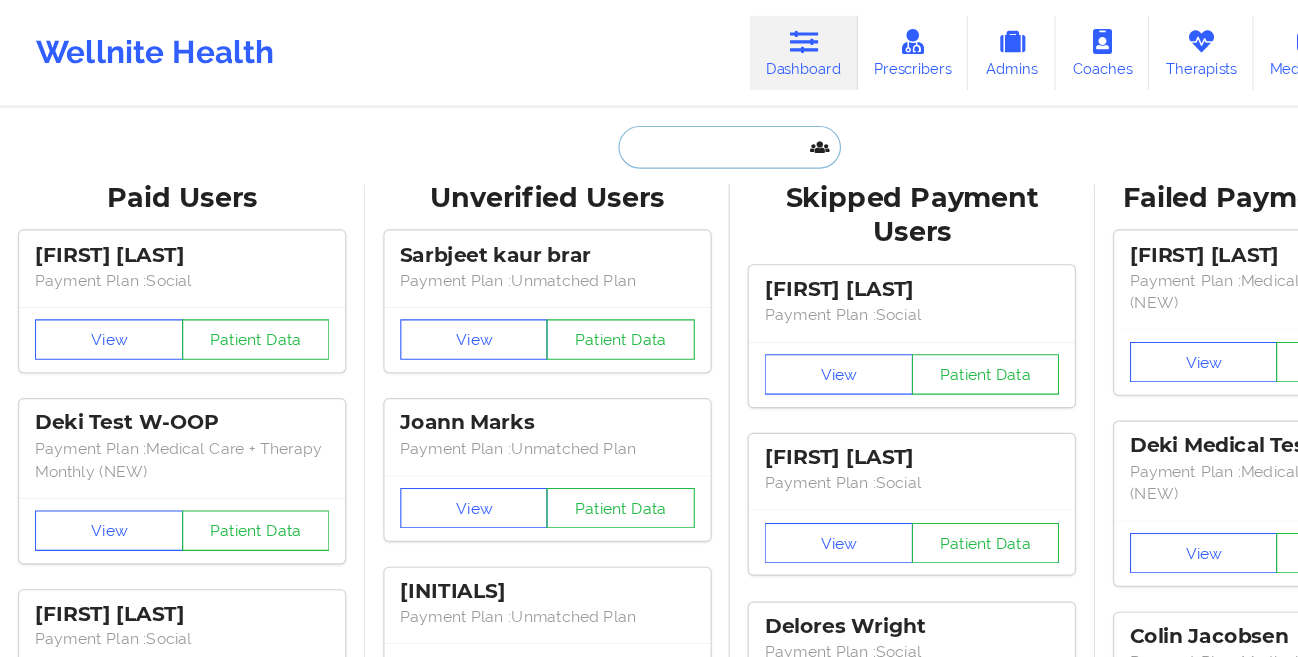 click at bounding box center [649, 131] 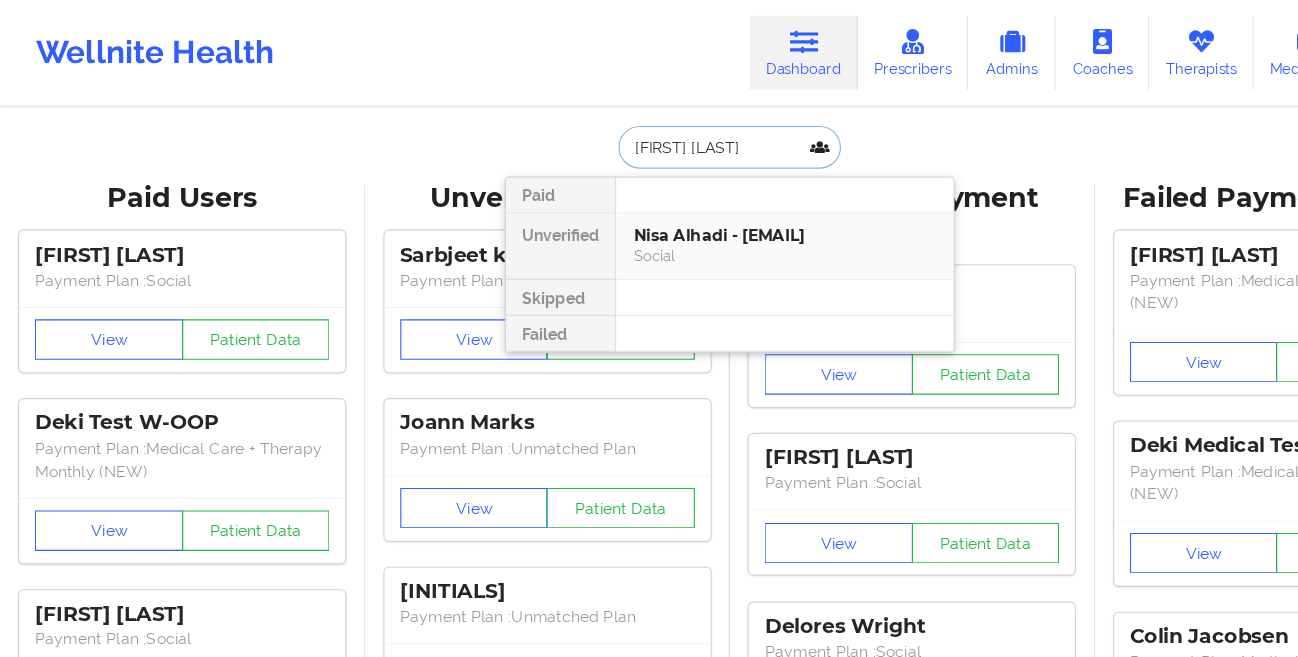 click on "Nisa Alhadi - [EMAIL]" at bounding box center (698, 209) 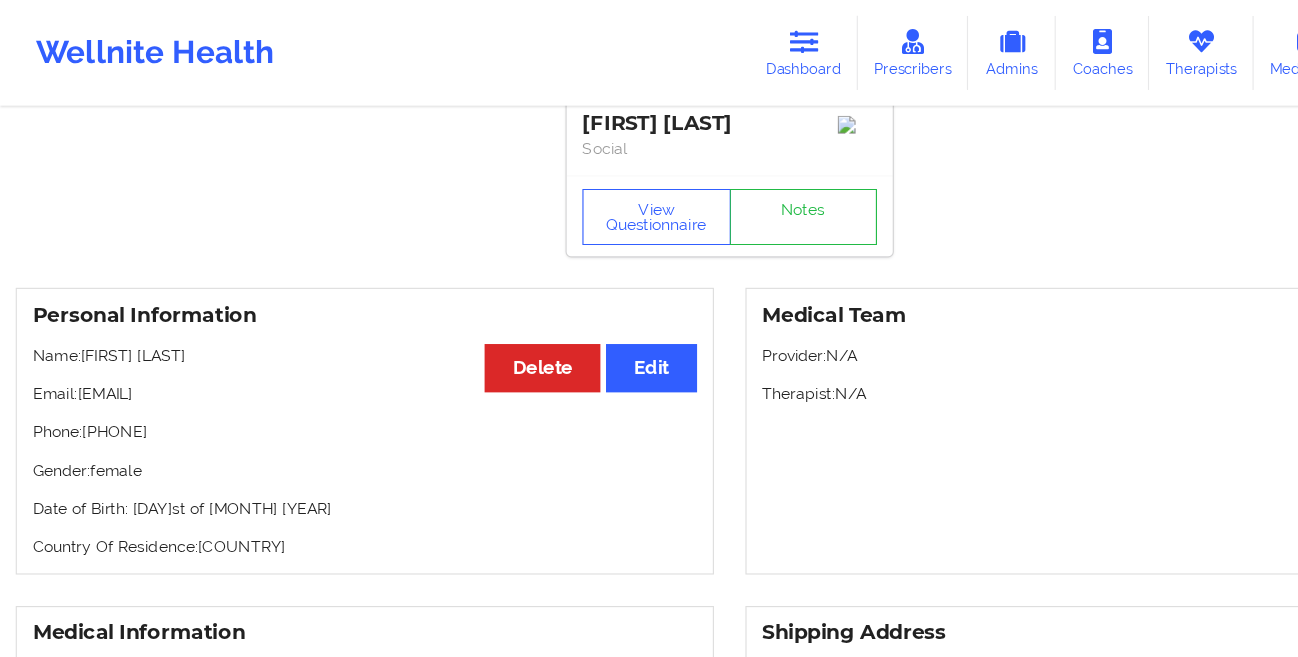 scroll, scrollTop: 0, scrollLeft: 0, axis: both 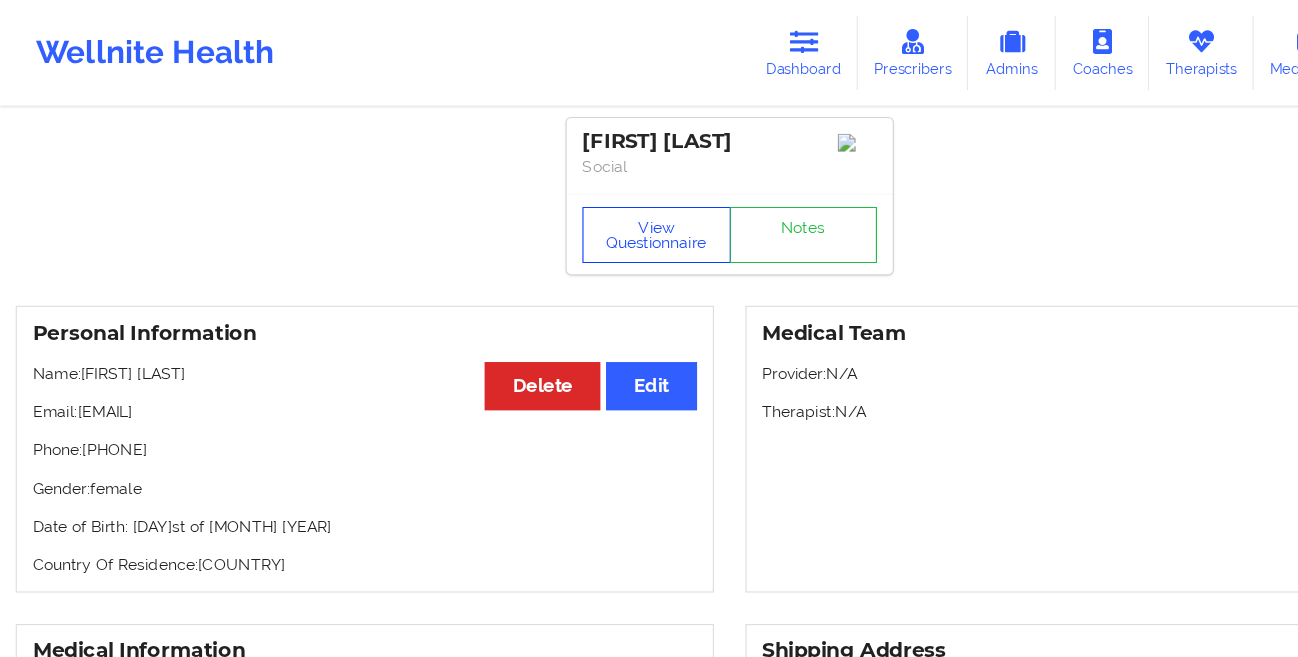 click on "View Questionnaire" at bounding box center [584, 209] 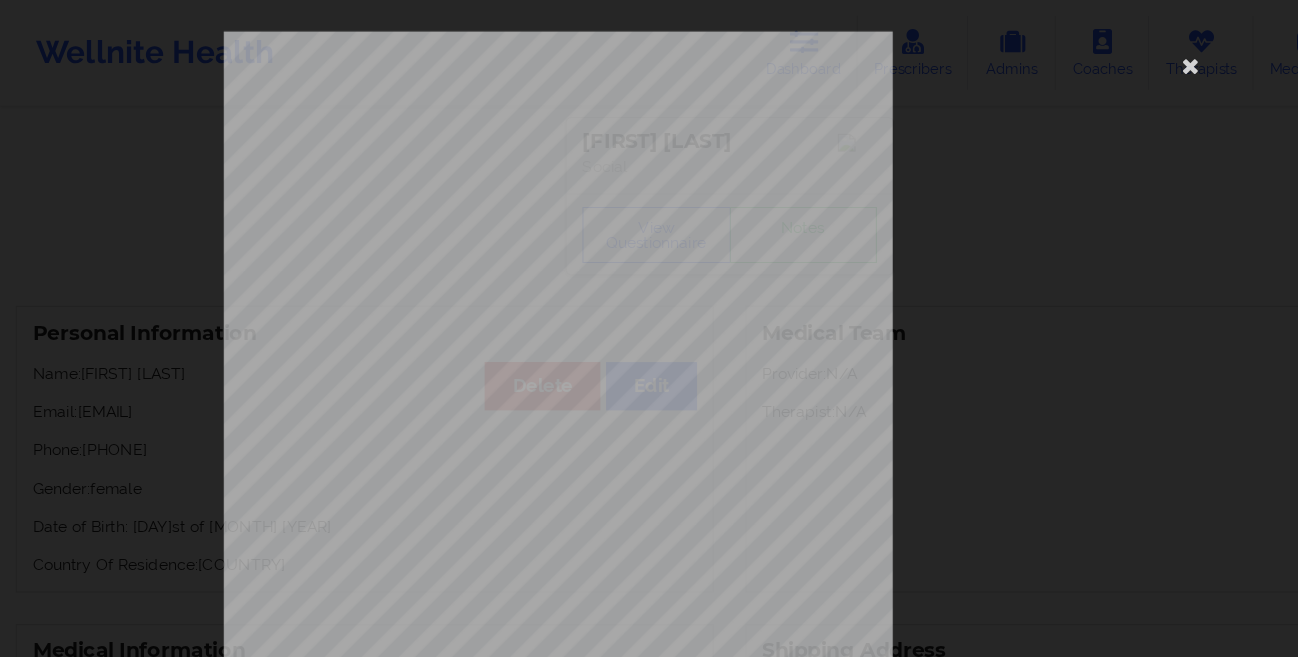 scroll, scrollTop: 297, scrollLeft: 0, axis: vertical 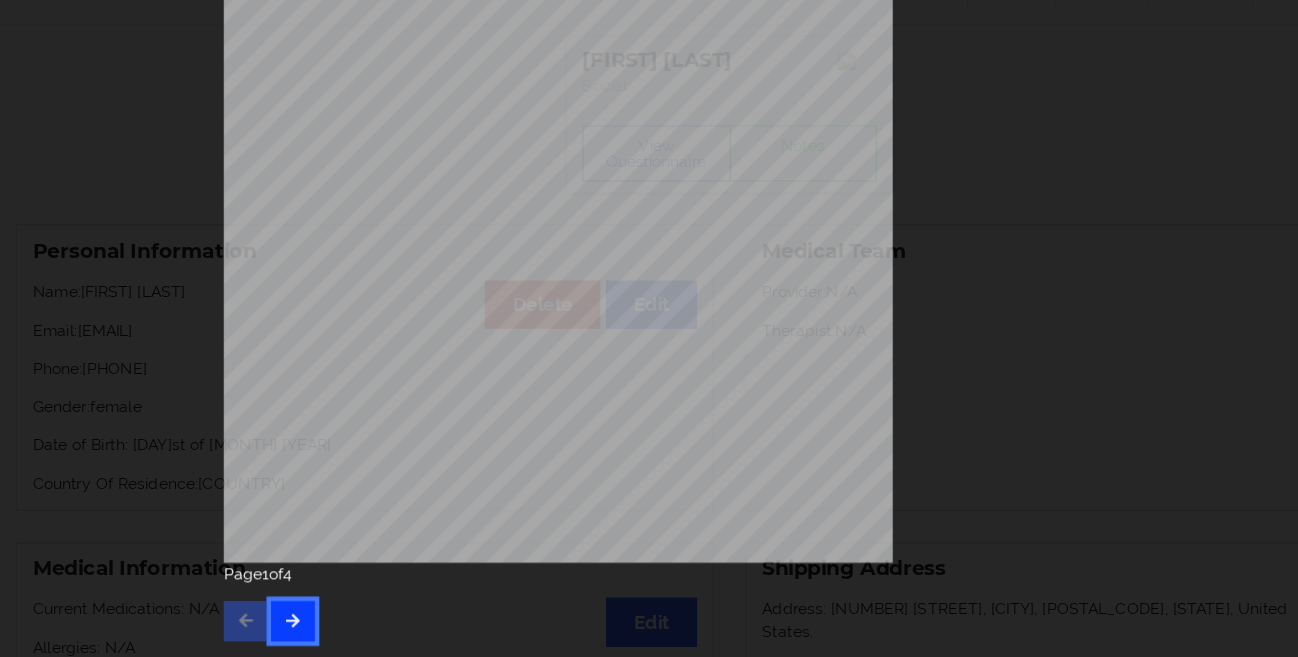 click at bounding box center (260, 624) 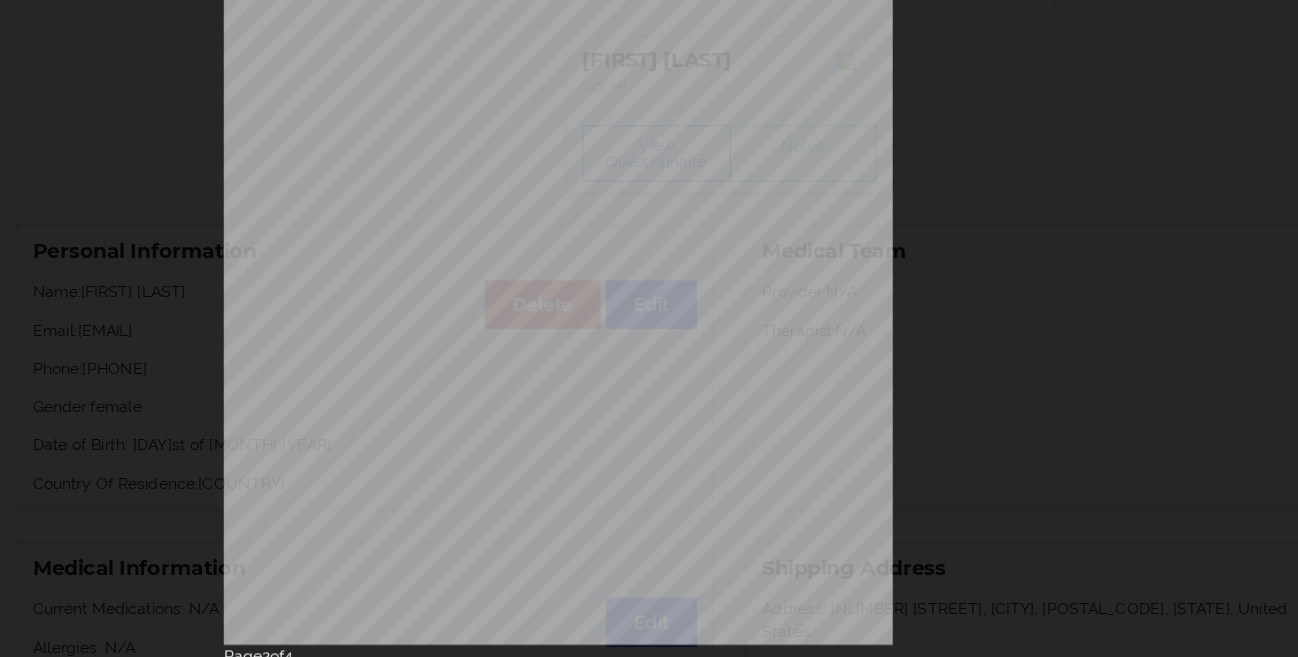 scroll, scrollTop: 297, scrollLeft: 0, axis: vertical 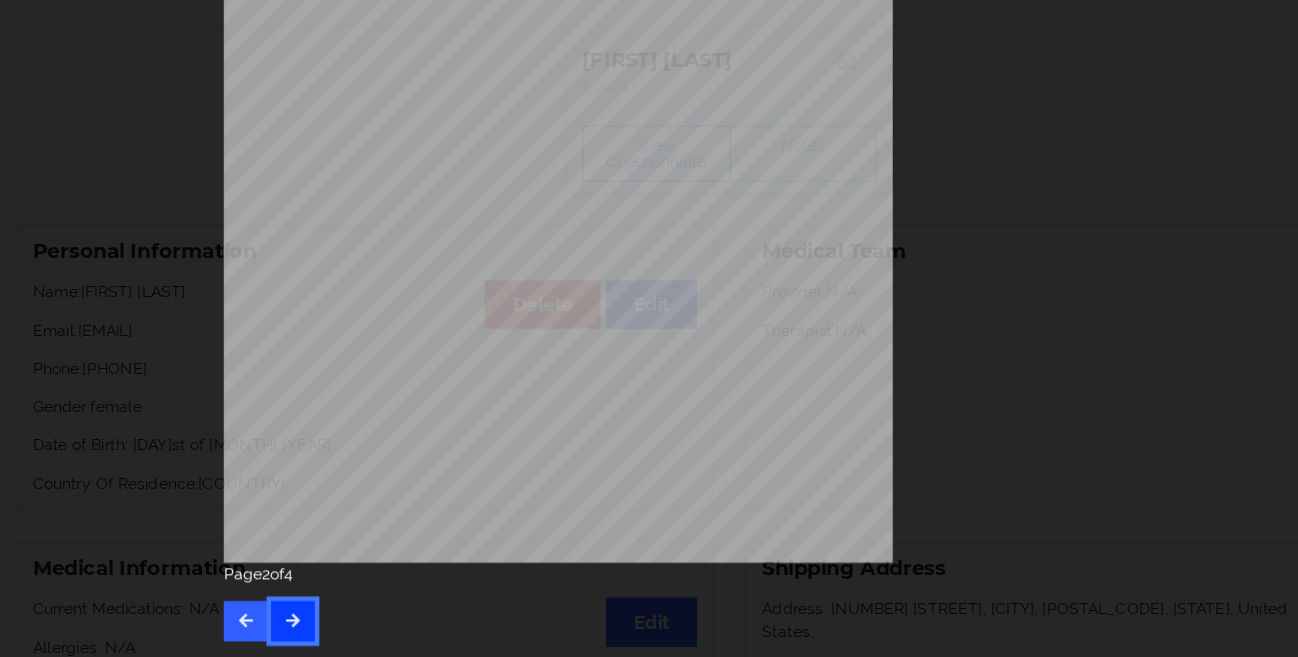 click at bounding box center (260, 624) 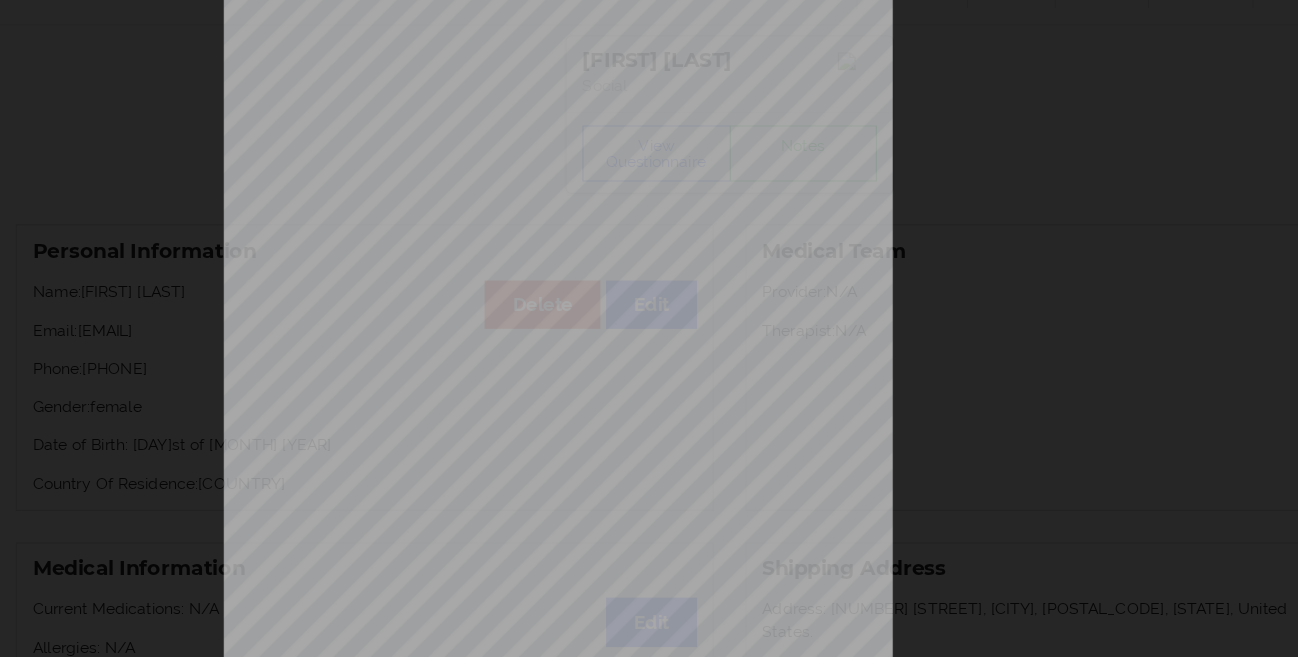 scroll, scrollTop: 0, scrollLeft: 0, axis: both 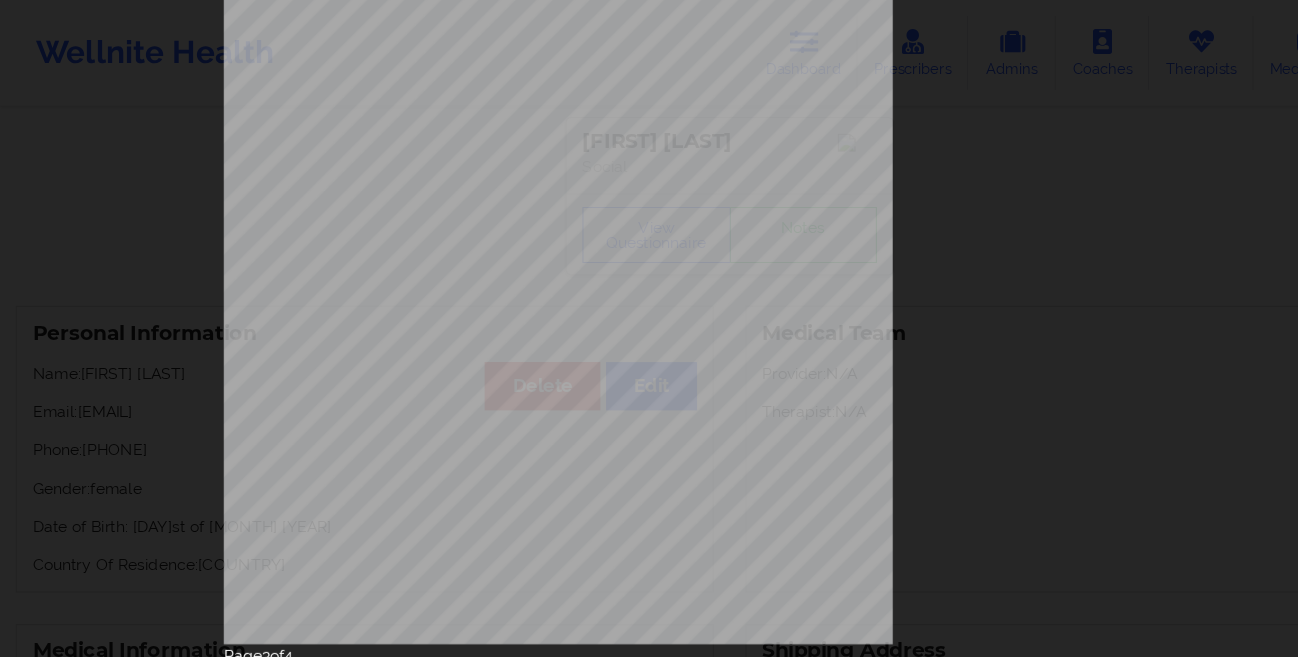 click on "Page  3  of  4" at bounding box center (649, 328) 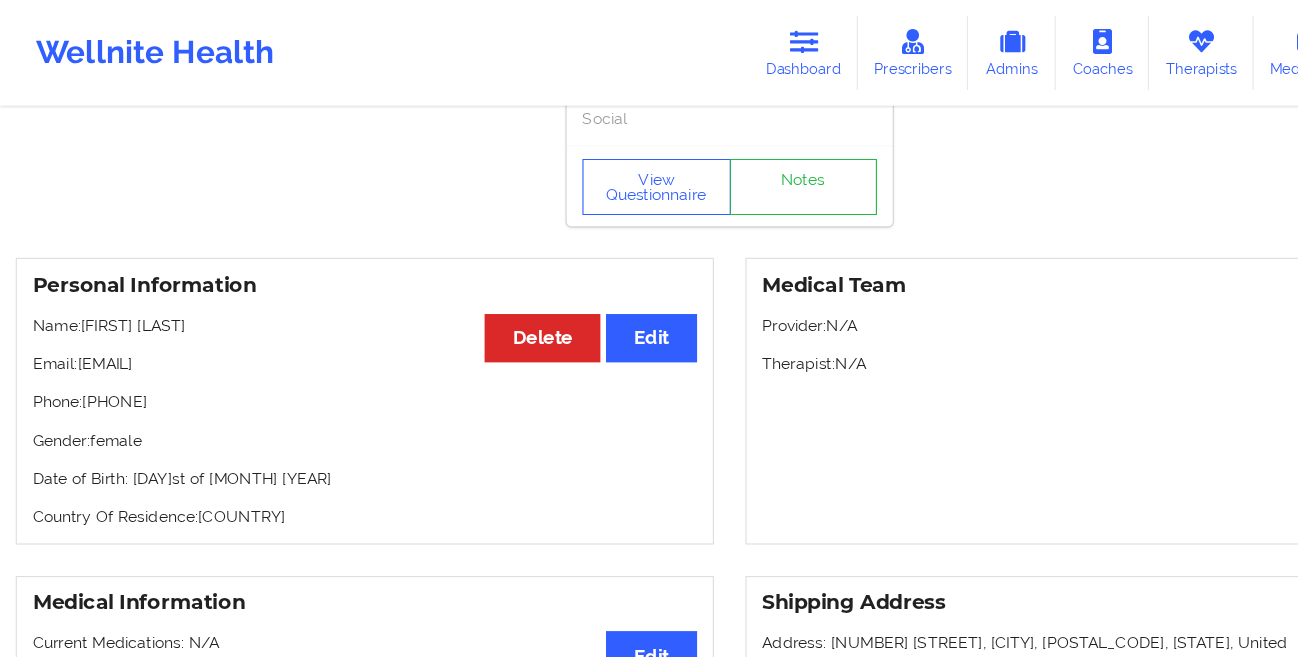 scroll, scrollTop: 0, scrollLeft: 0, axis: both 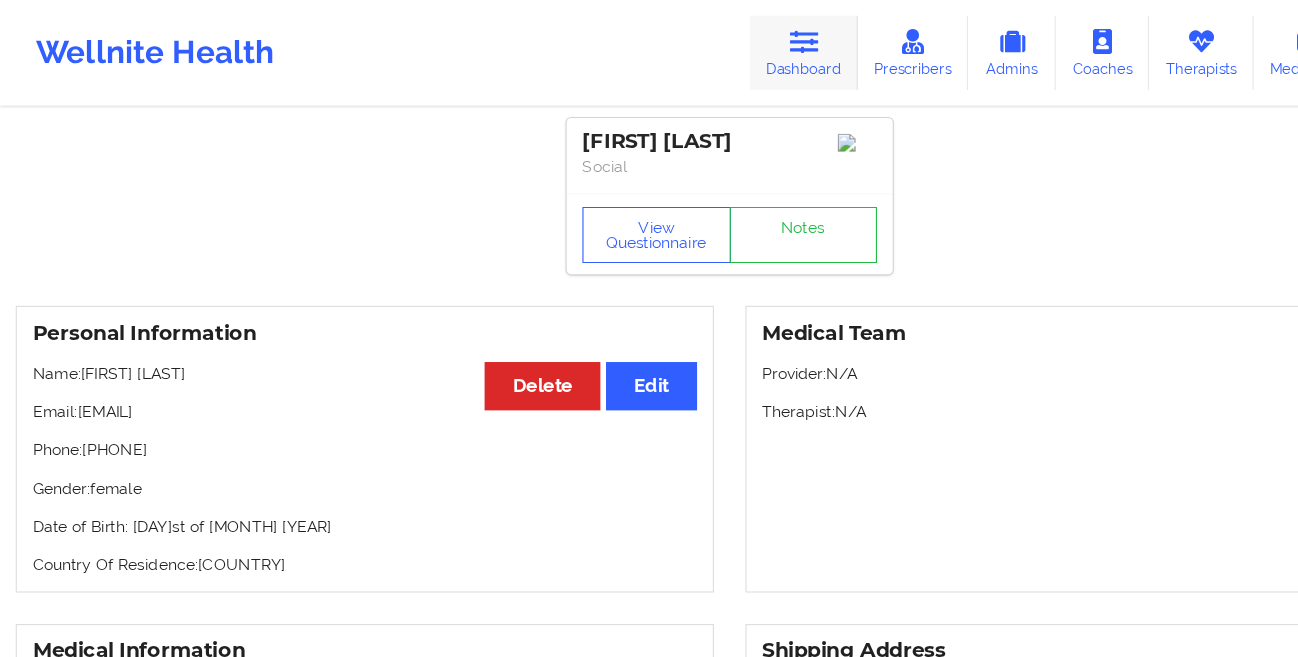click at bounding box center (715, 37) 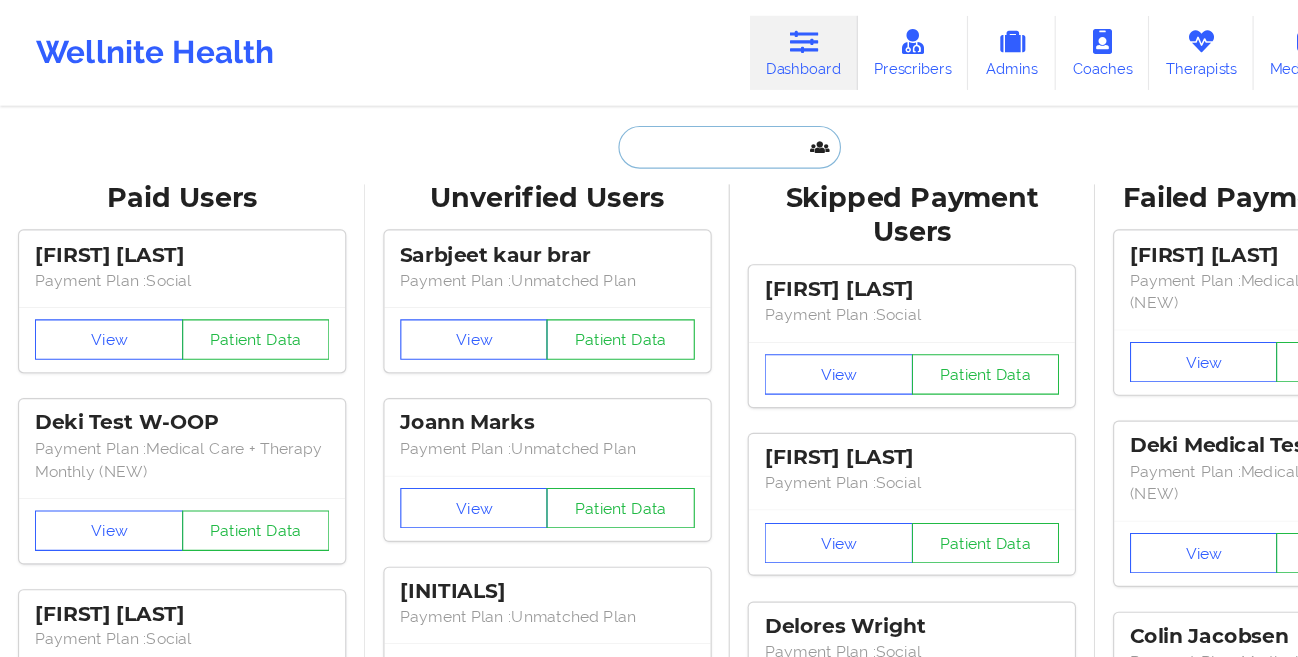 click at bounding box center (649, 131) 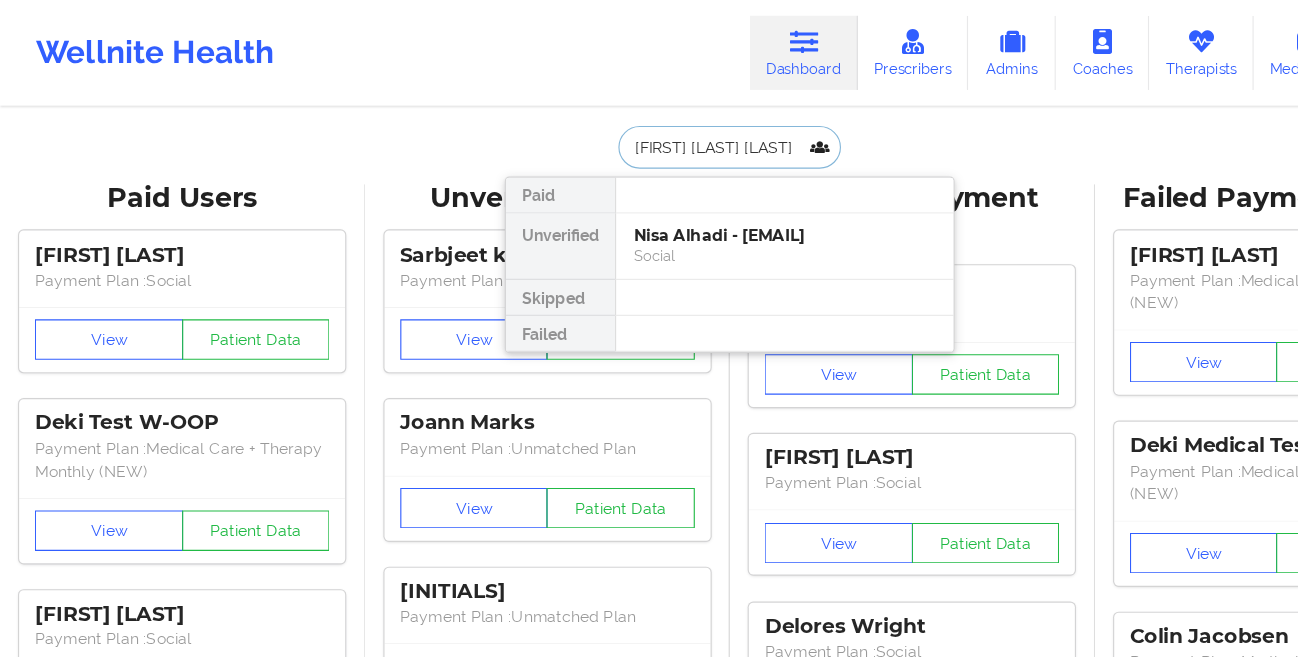 scroll, scrollTop: 0, scrollLeft: 40, axis: horizontal 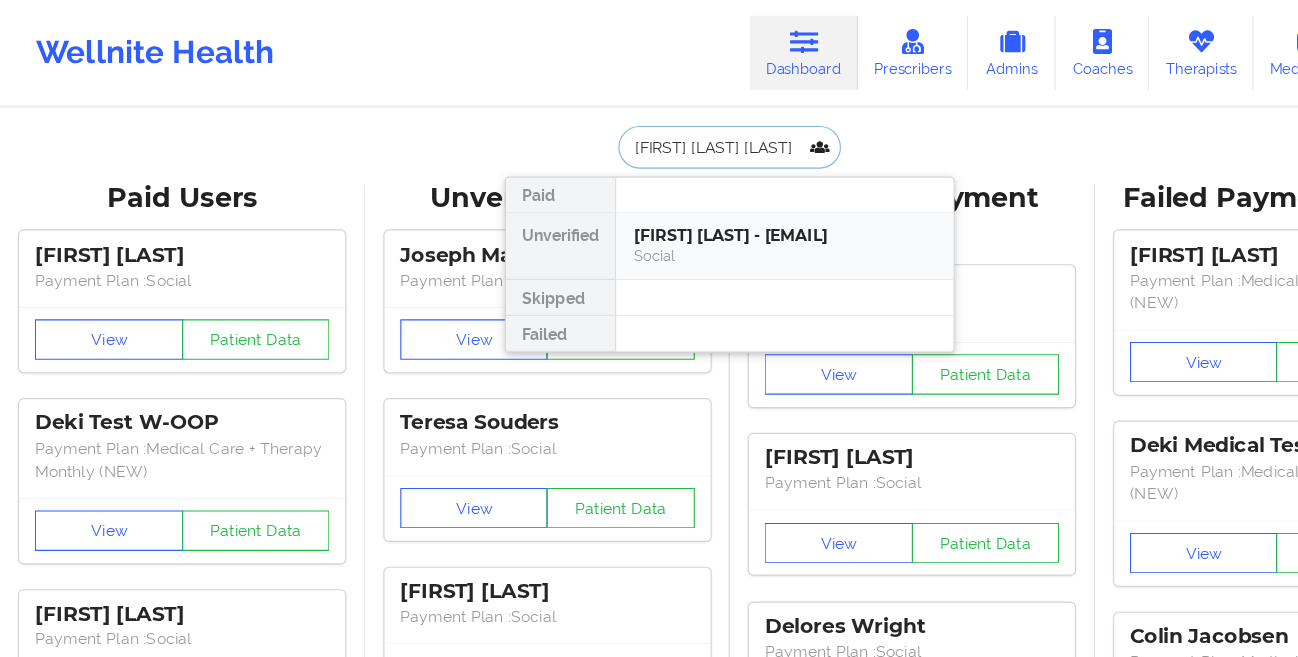 click on "[FIRST] [LAST] - [EMAIL]" at bounding box center [698, 209] 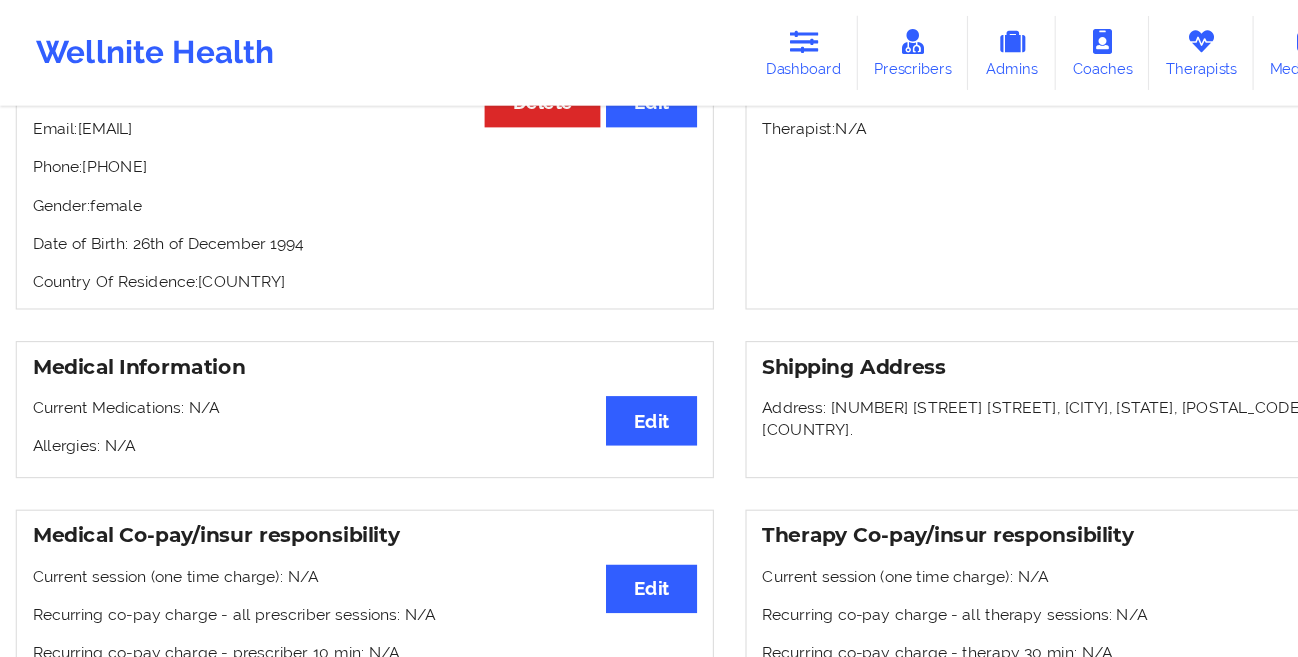 scroll, scrollTop: 0, scrollLeft: 0, axis: both 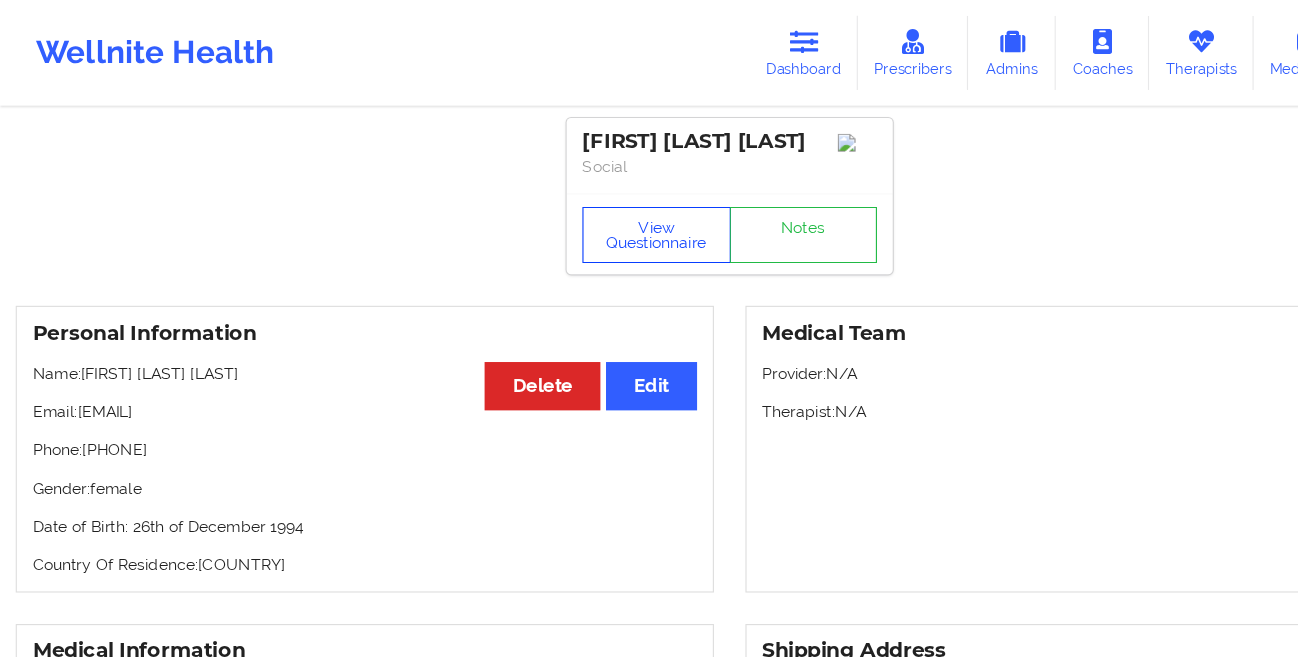 click on "View Questionnaire" at bounding box center [584, 209] 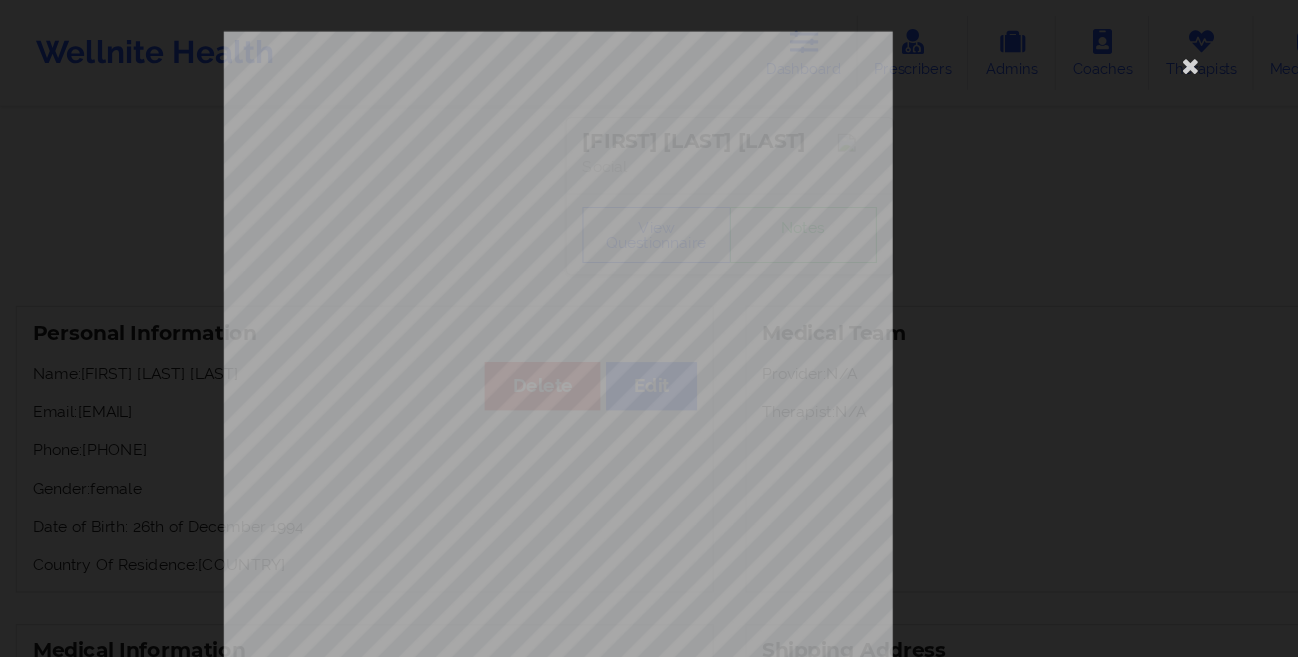 click on "[NUMBER] [STREET] [CITY], [STATE], [POSTAL_CODE] What state do you live in ? [STATE] Full Name [FIRST] [LAST] [LAST] Date of Birth [MM]/[DD]/[YYYY] Gender female Are you pregnant, breastfeeding or postnatal ? (Check all that apply) None Do you have any drug allergies ? None Please list all of your drug allergies. None Please tell us your shipping address Street Address [NUMBER] [STREET] [STREET] City [CITY] State [STATE] Postal Code [POSTAL_CODE] Country United States Have you seen a Psychiatrist or Doctor for depression/anxiety ? Have you been diagnosed with any of the following conditions ? (Choose all that apply) Are you currently taking medication for depression and/or anxiety ? Please list all of your current medications, including prescriptions and over-the-counter supplements. Are you here for depression or anxiety ? How often have you been bothered by the following , over the past 2 weeks ? Page [NUMBER] of [NUMBER]" at bounding box center (649, 328) 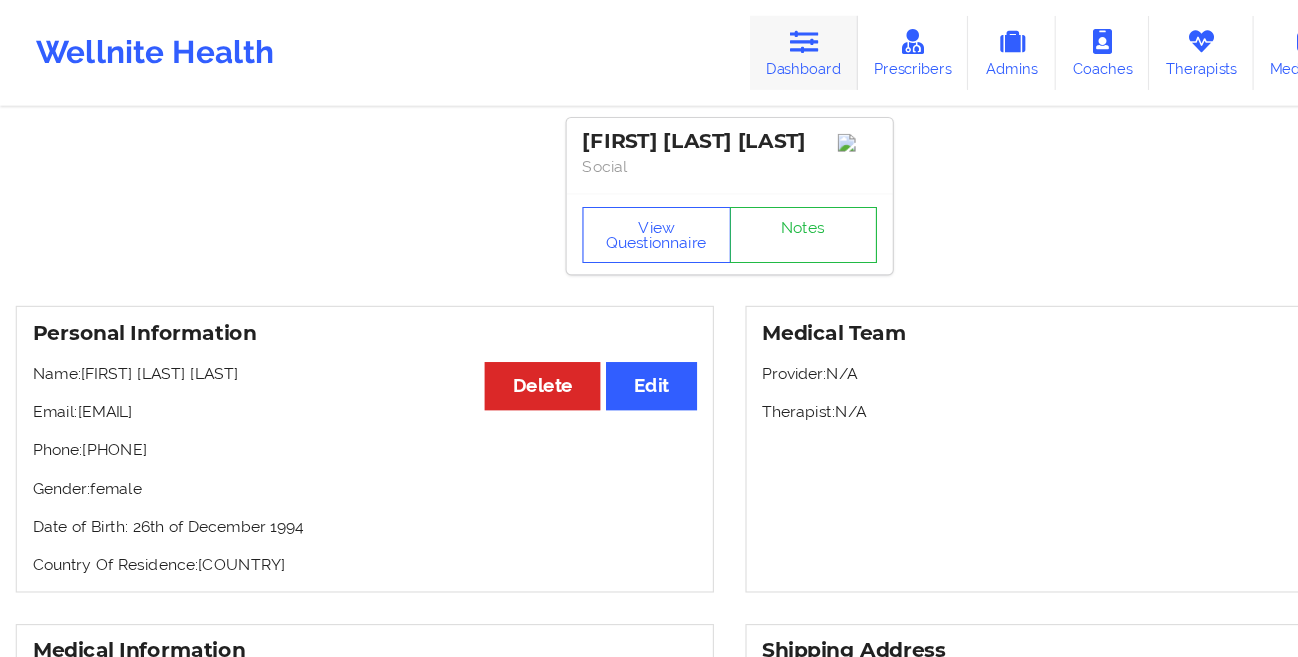 click at bounding box center [715, 37] 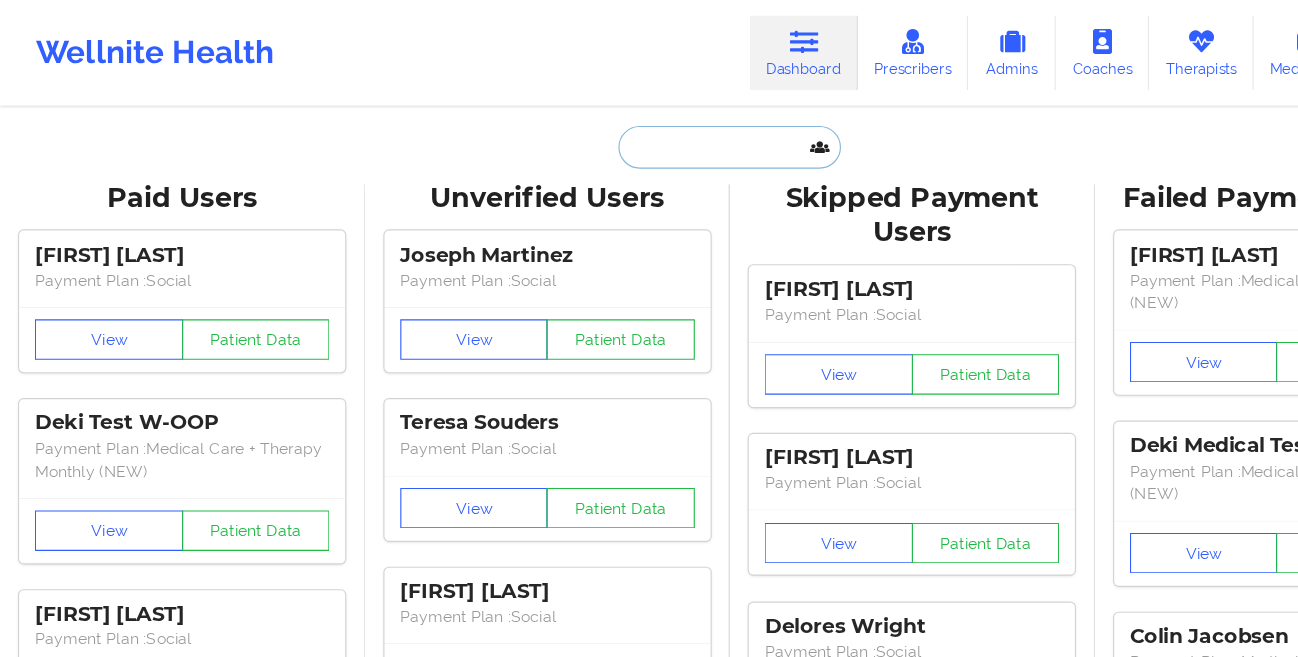 click at bounding box center (649, 131) 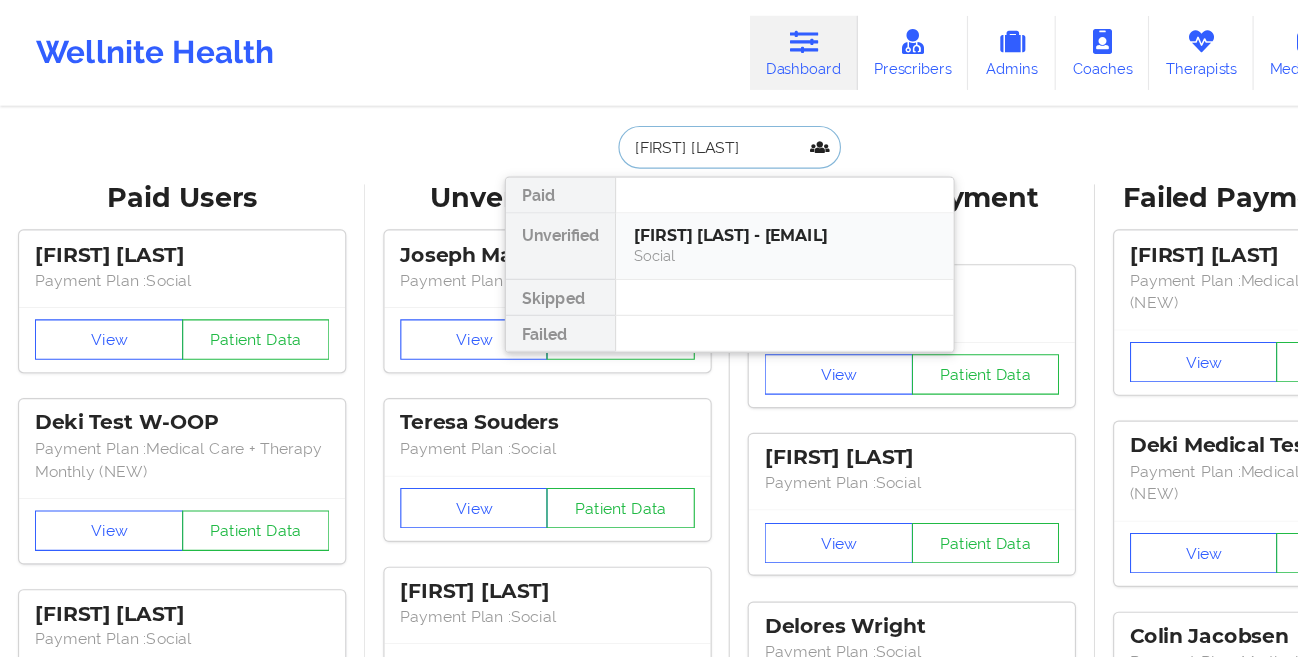 click on "[FIRST] [LAST] - [EMAIL]" at bounding box center [698, 209] 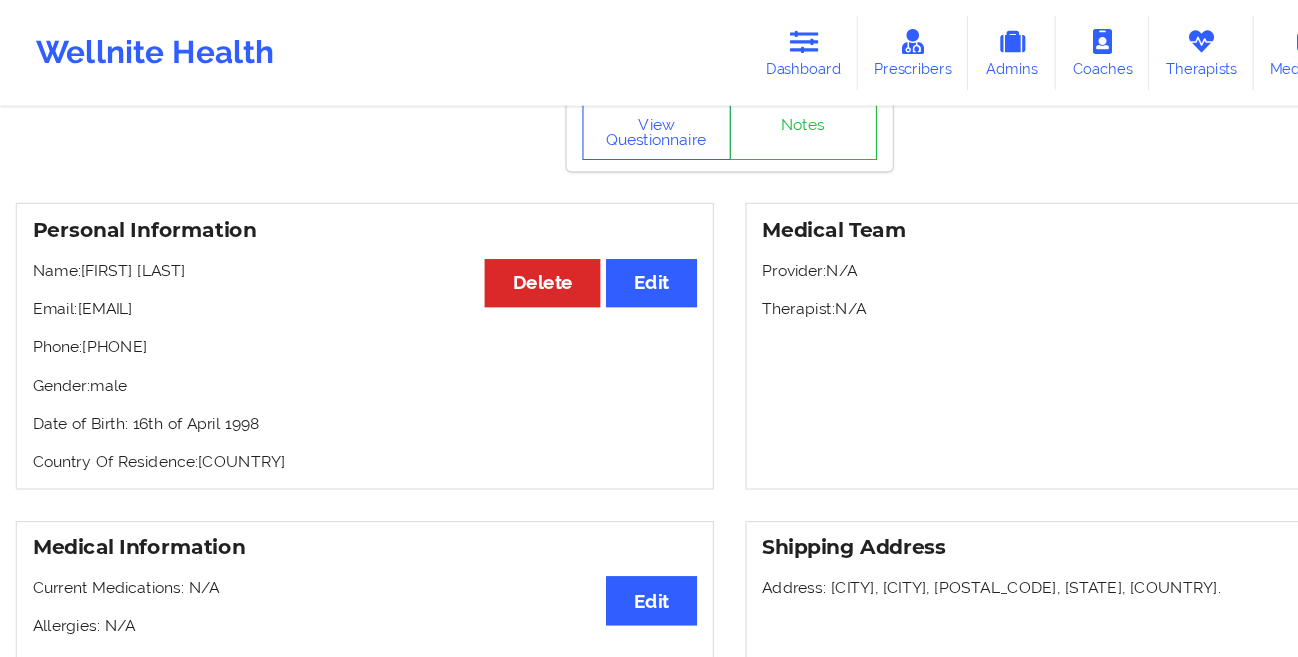 scroll, scrollTop: 0, scrollLeft: 0, axis: both 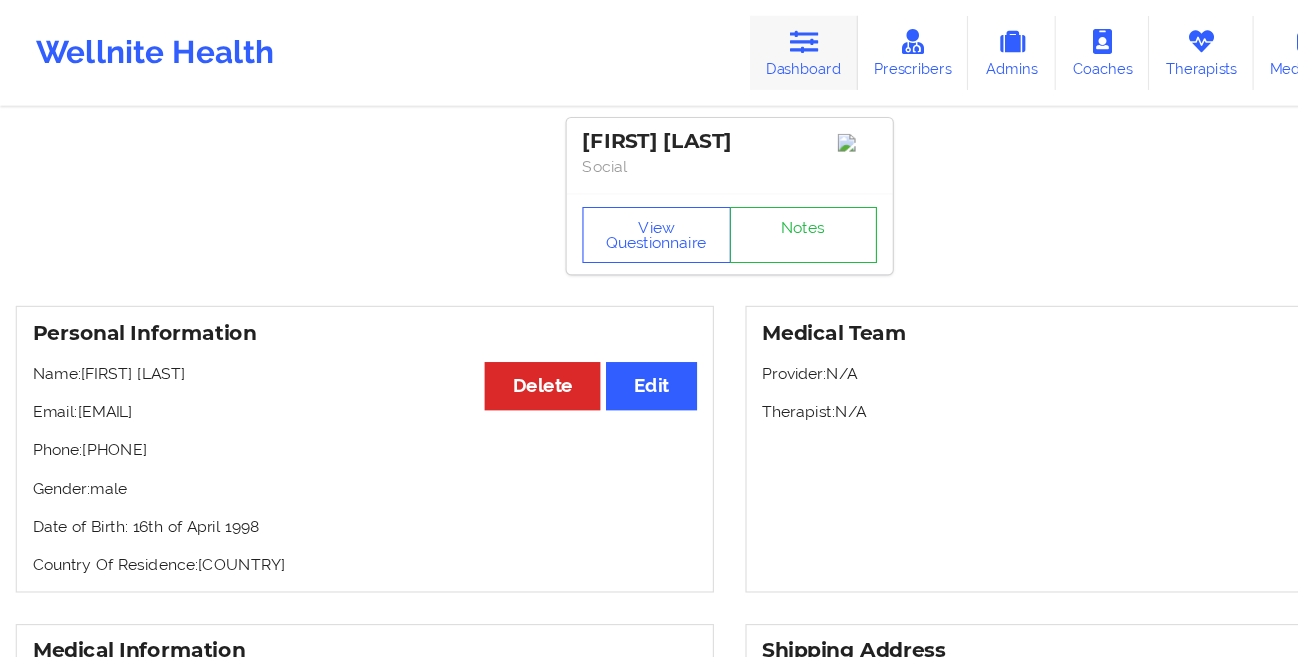 click on "Dashboard" at bounding box center [715, 47] 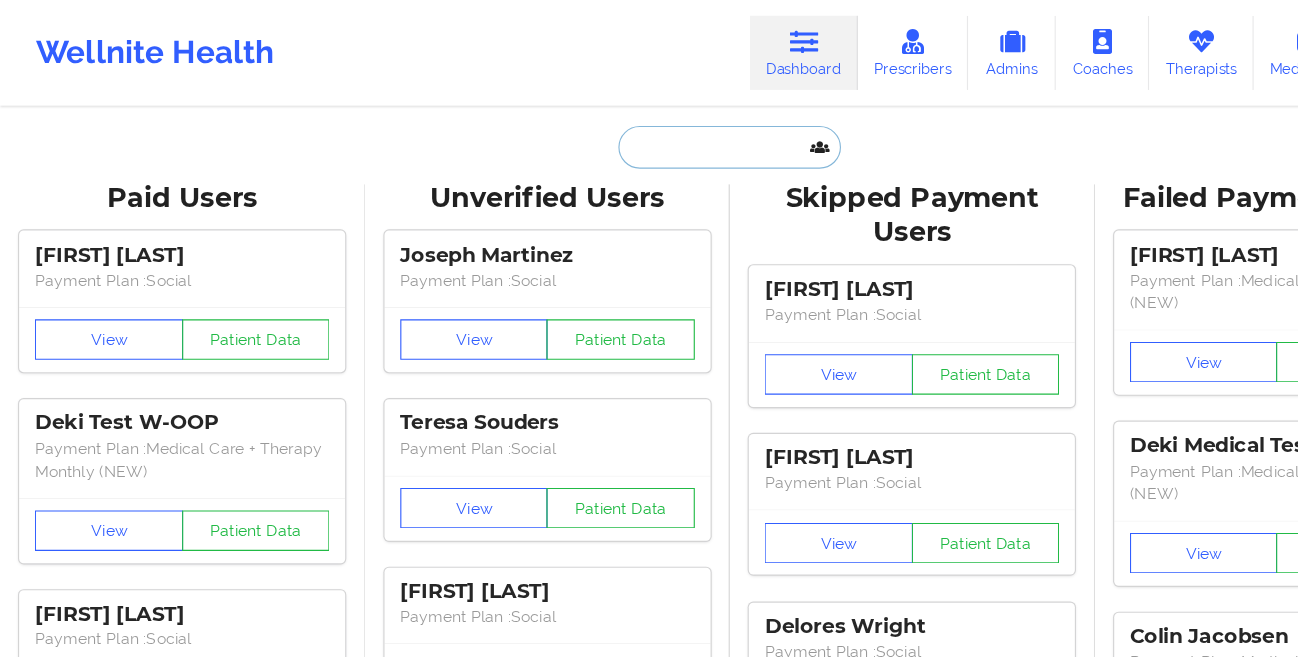 click at bounding box center [649, 131] 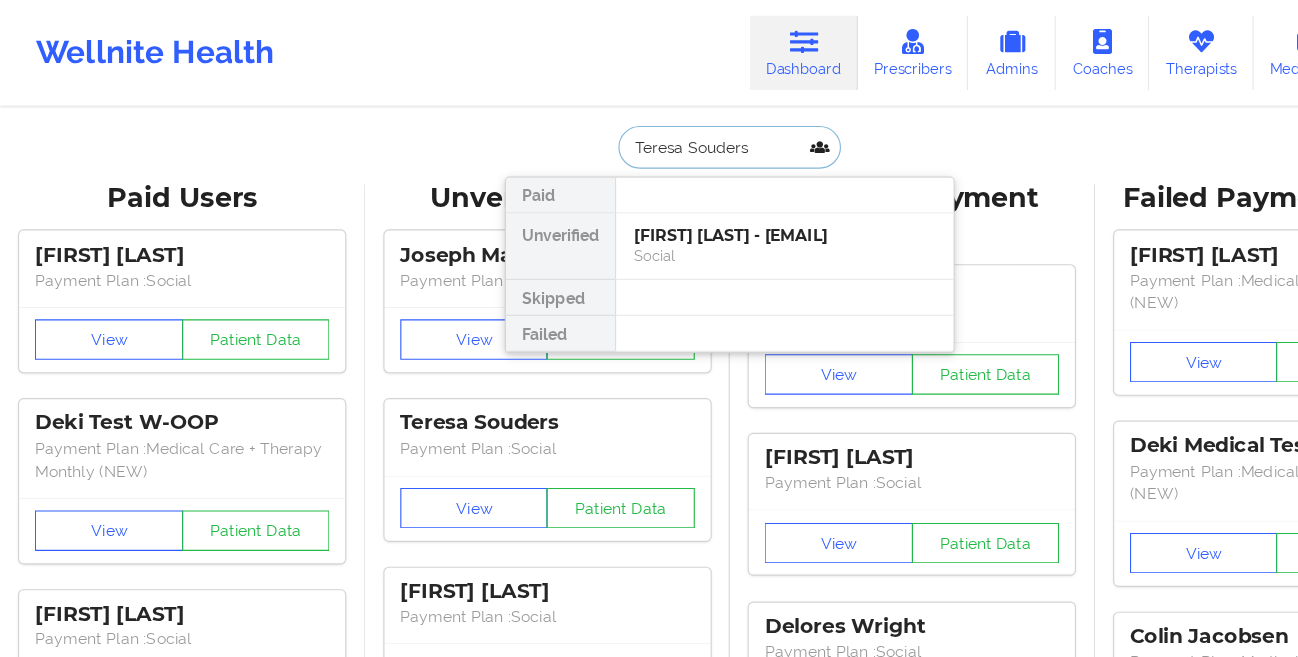 click on "[FIRST] [LAST] - [EMAIL]" at bounding box center (698, 209) 